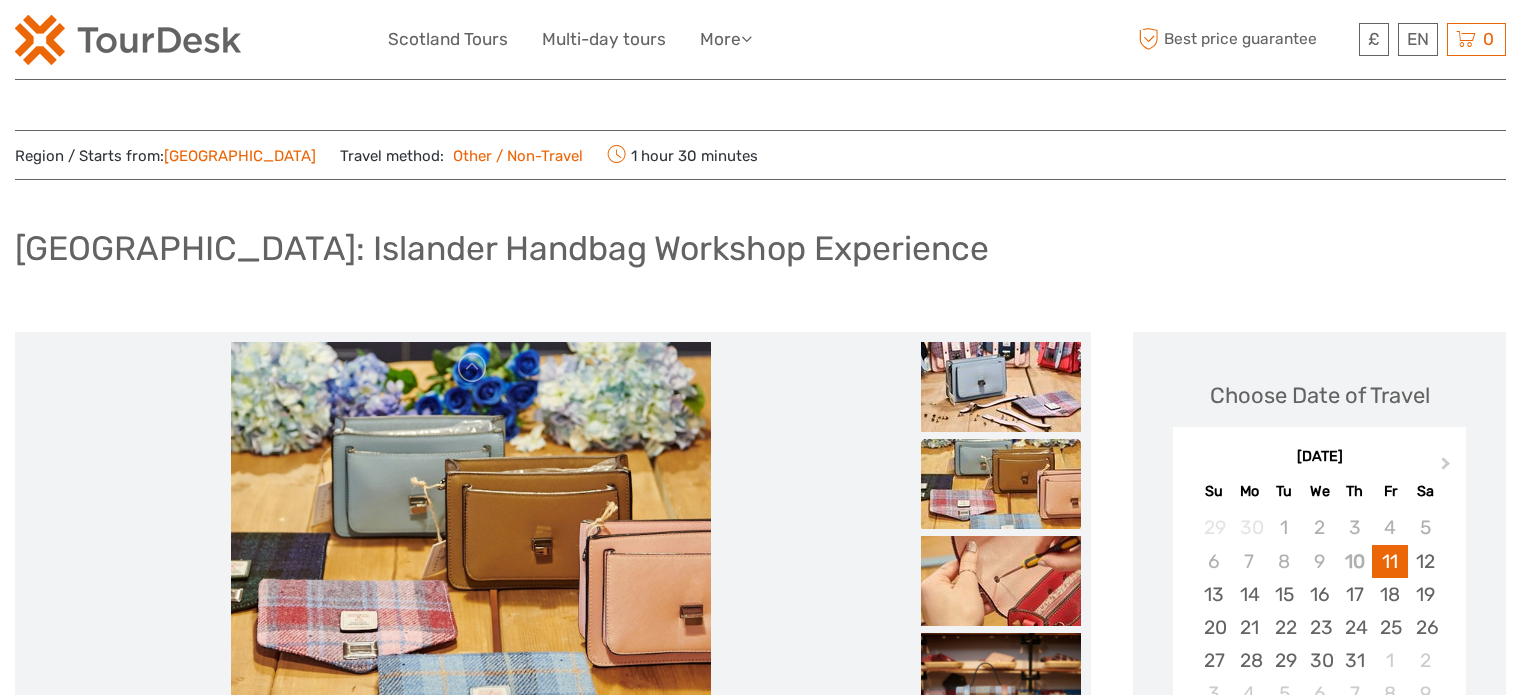 scroll, scrollTop: 0, scrollLeft: 0, axis: both 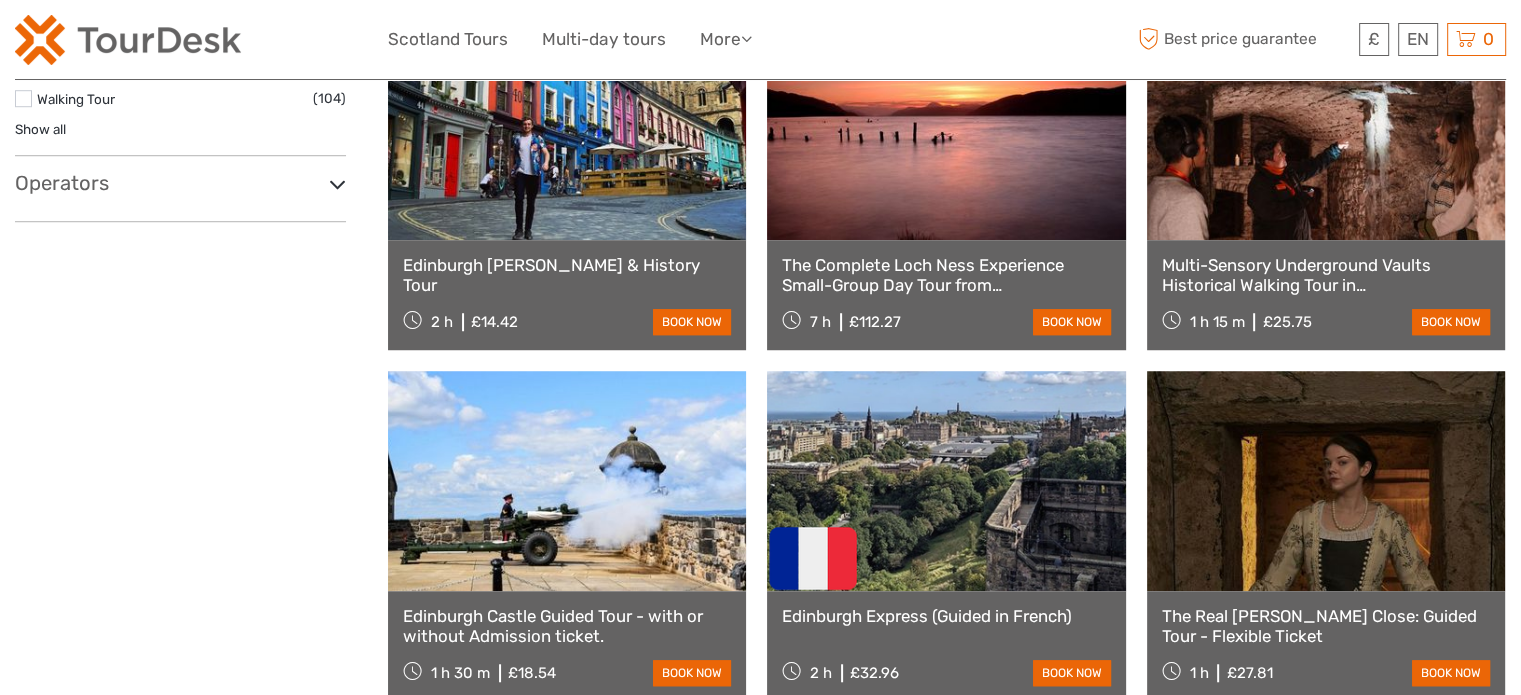 select 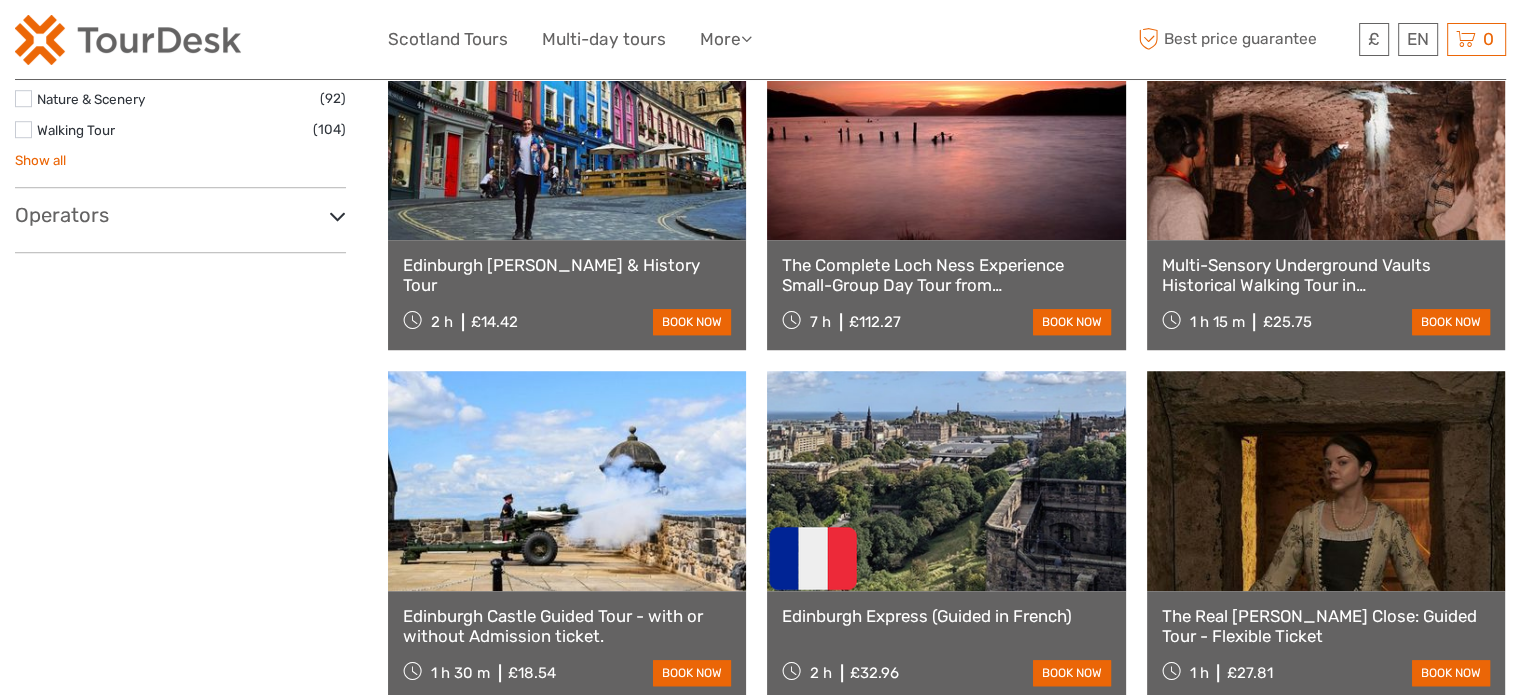 scroll, scrollTop: 1478, scrollLeft: 0, axis: vertical 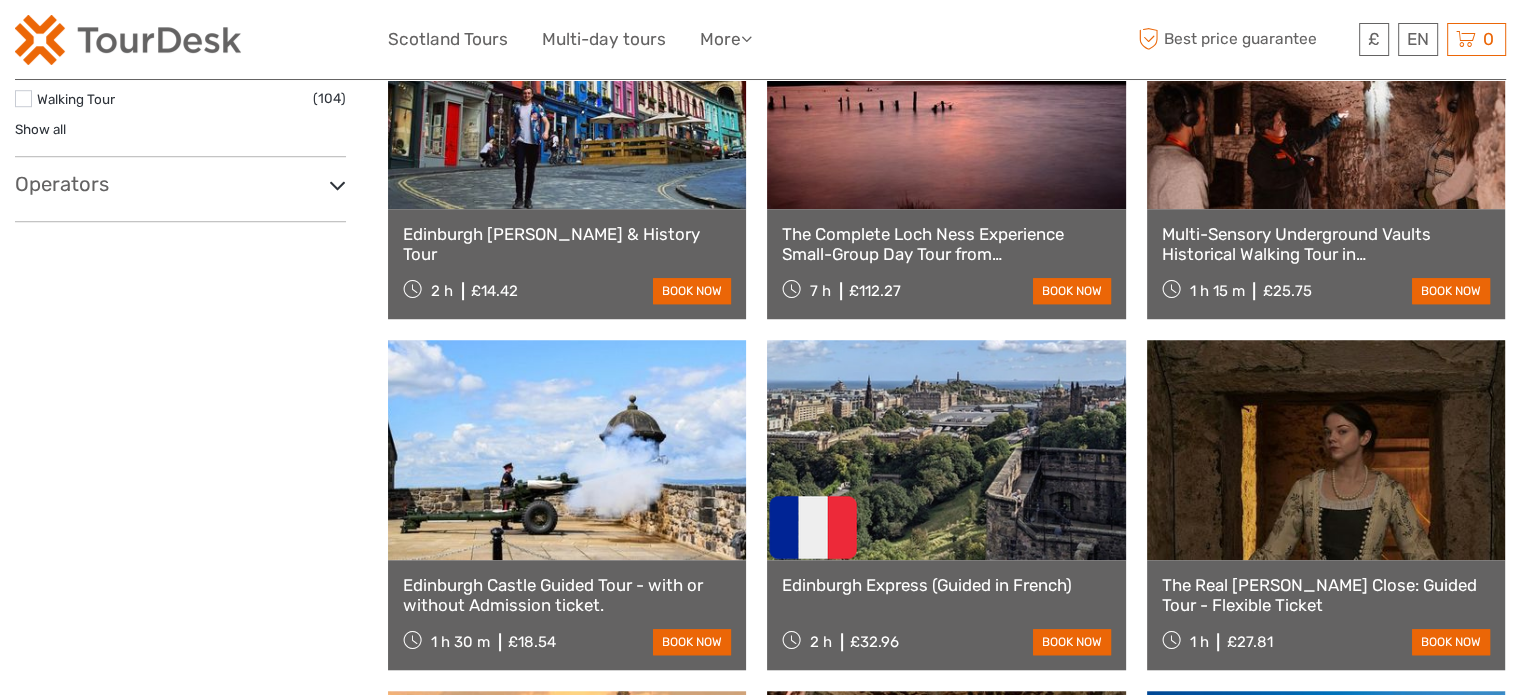 click on "Operators" at bounding box center (180, 184) 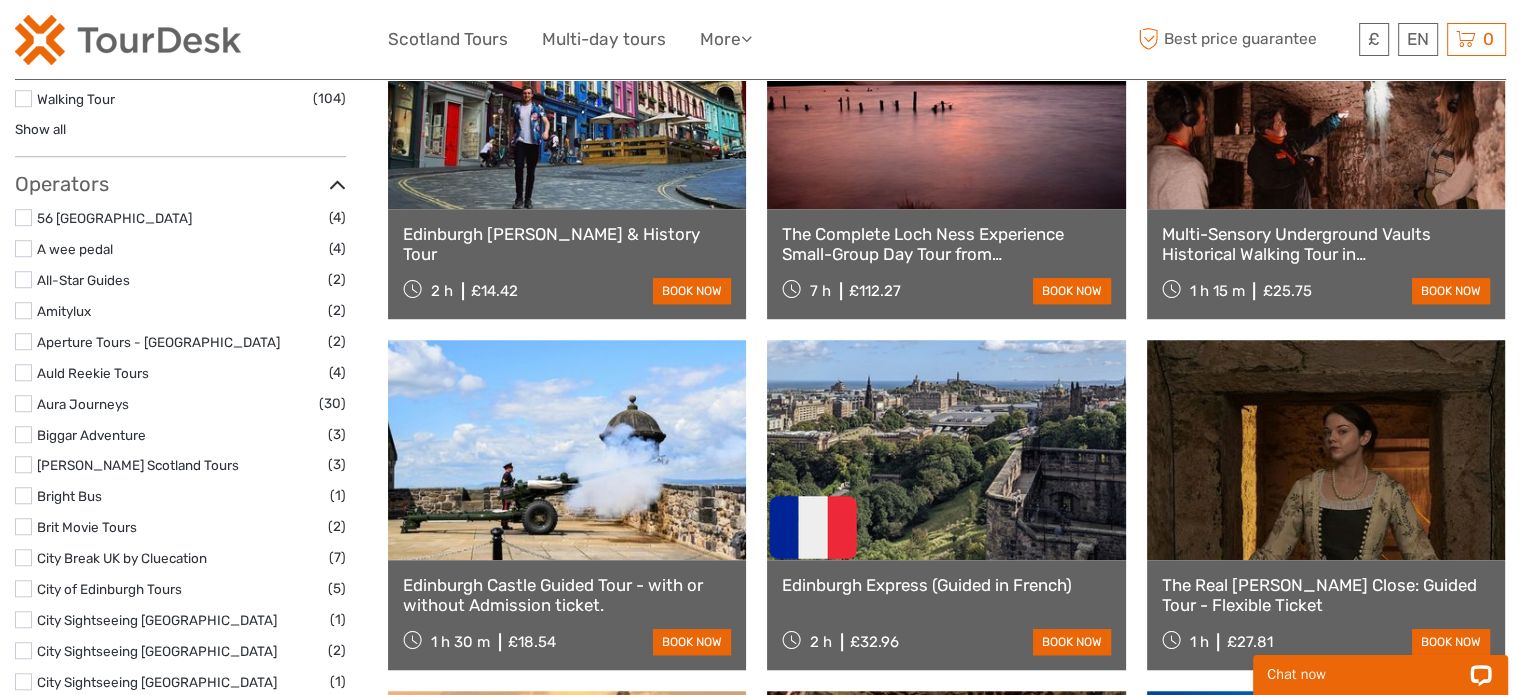 scroll, scrollTop: 0, scrollLeft: 0, axis: both 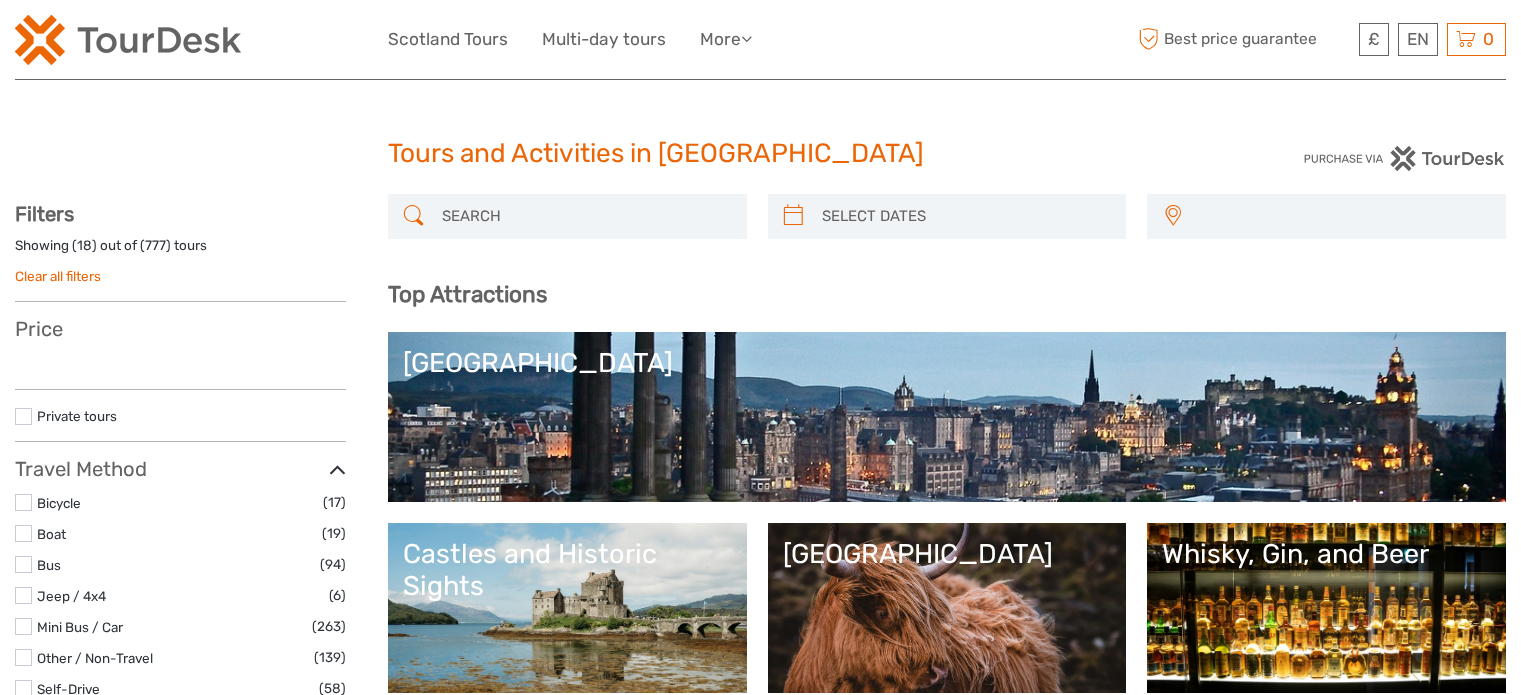 select 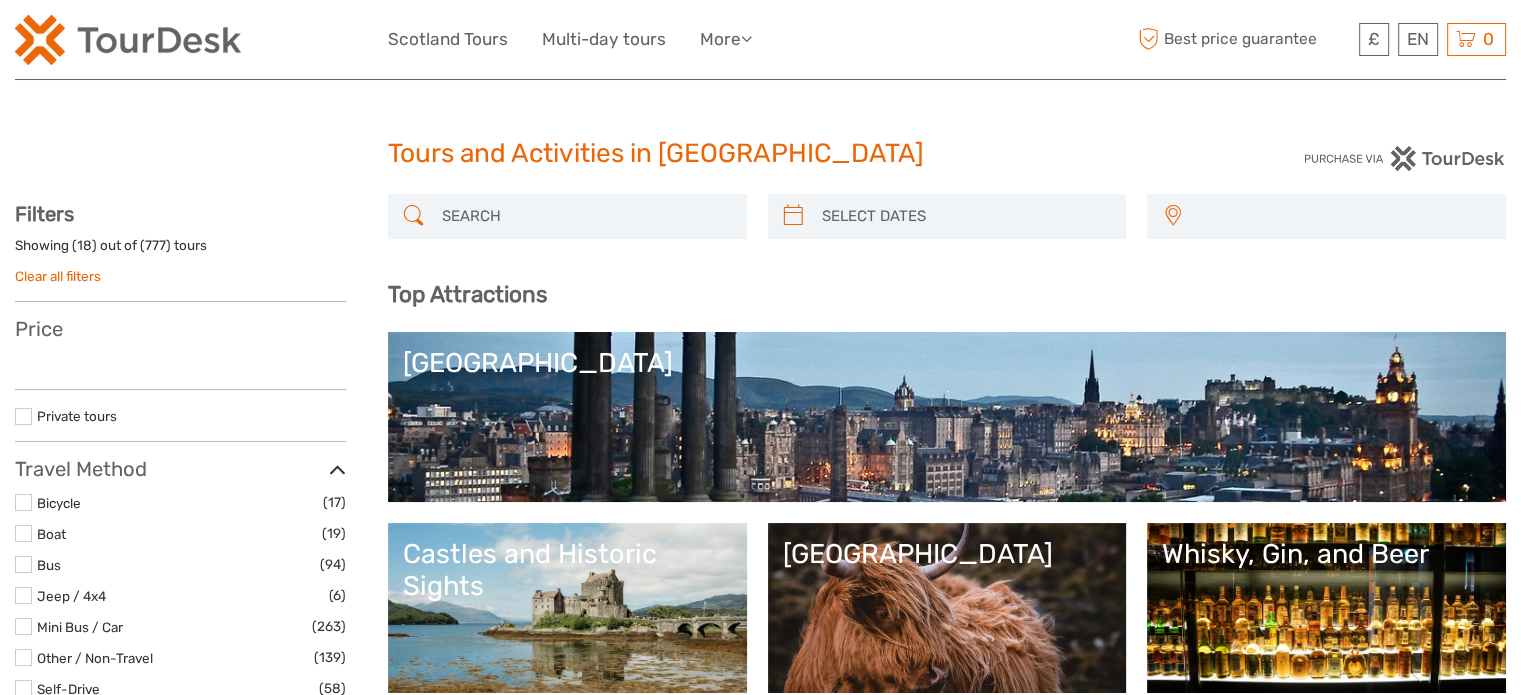 scroll, scrollTop: 0, scrollLeft: 0, axis: both 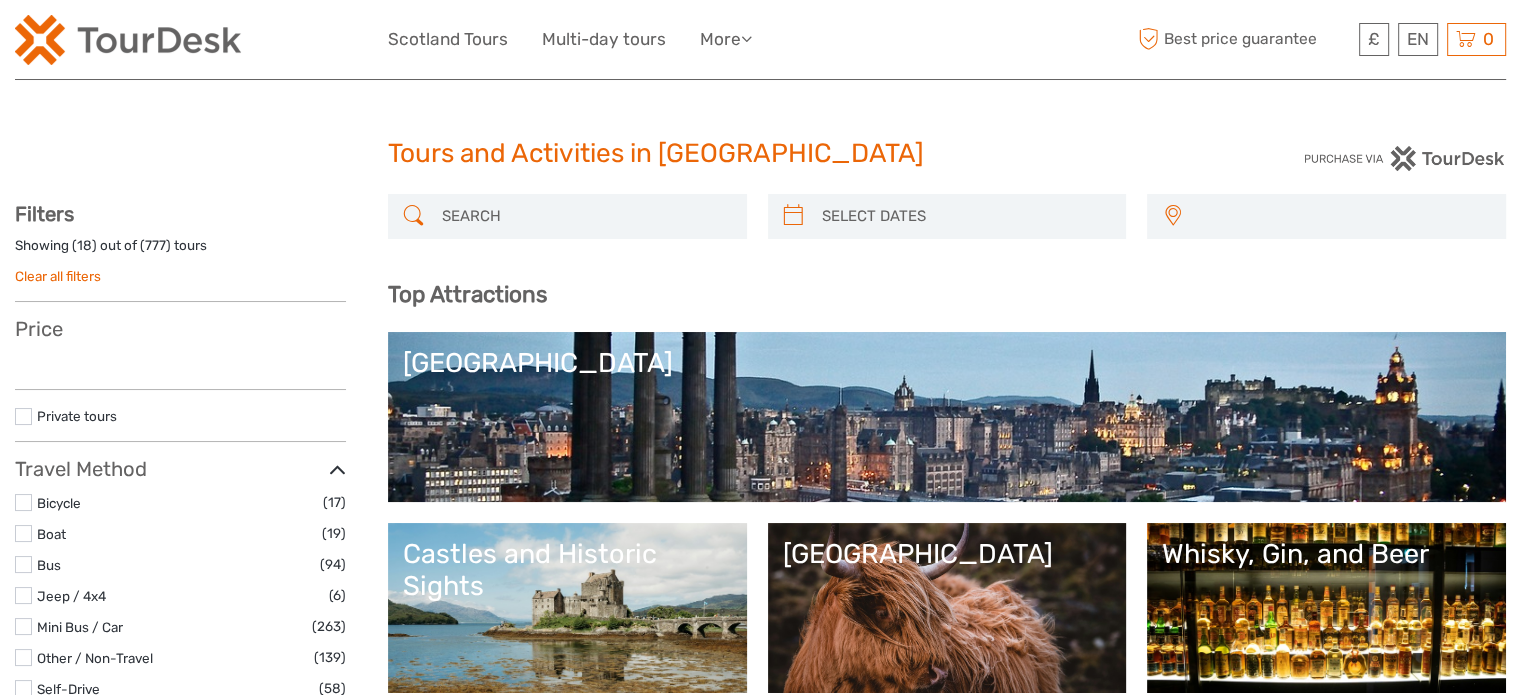 select 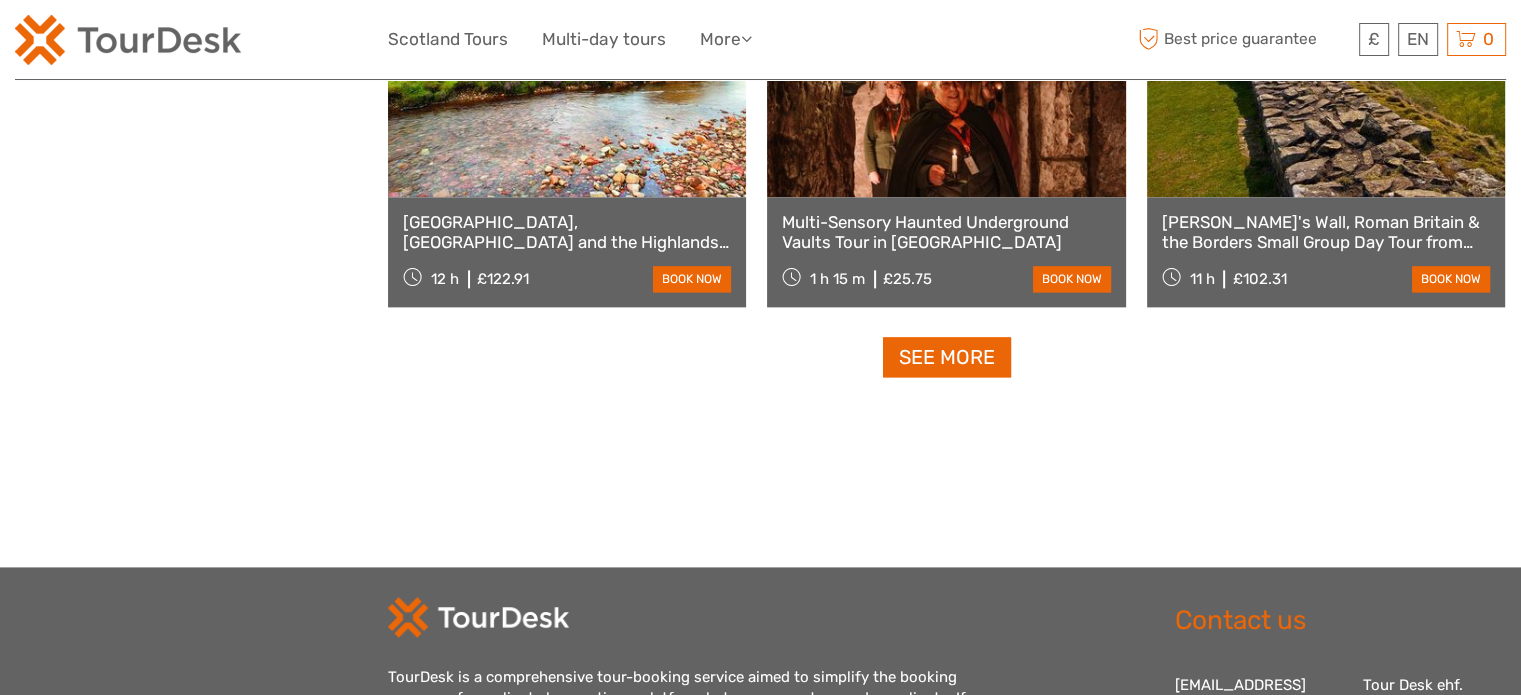 scroll, scrollTop: 2828, scrollLeft: 0, axis: vertical 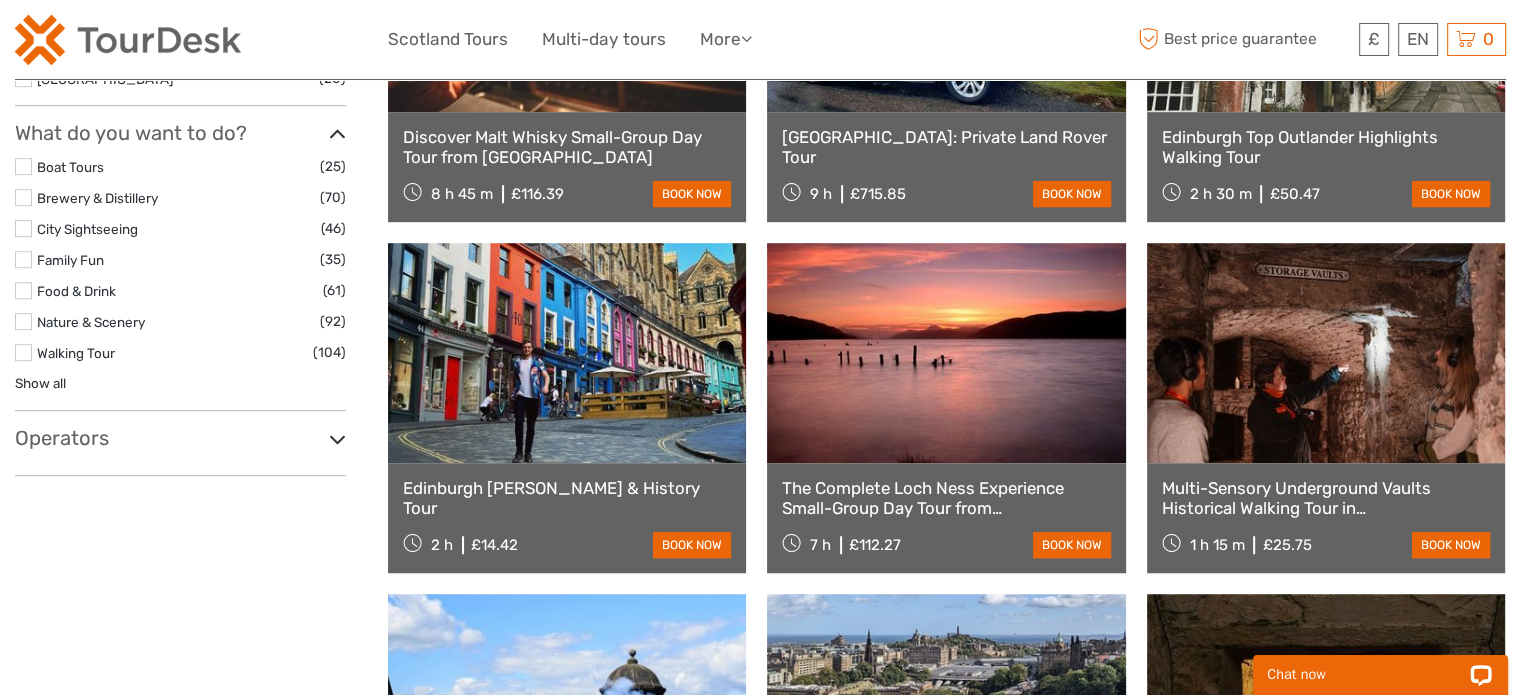 click on "Operators" at bounding box center (180, 438) 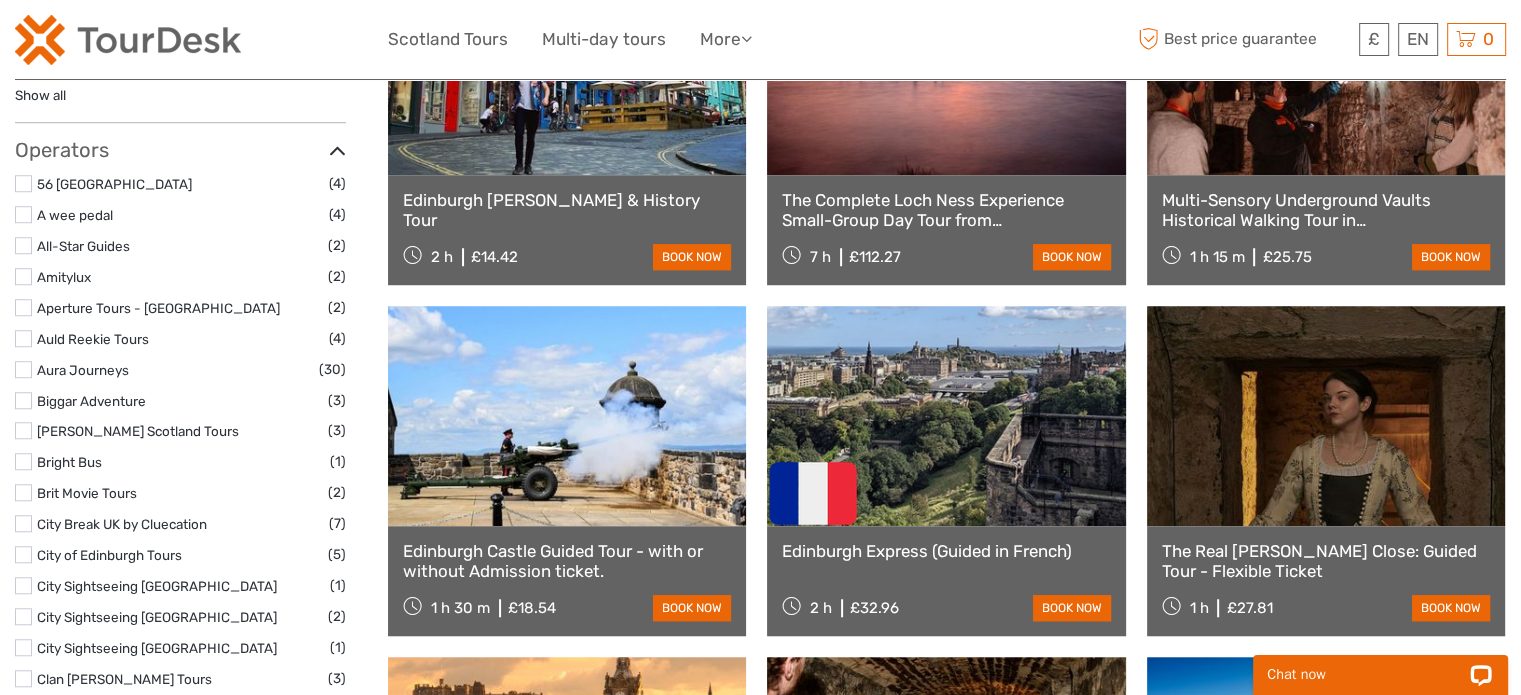 scroll, scrollTop: 0, scrollLeft: 0, axis: both 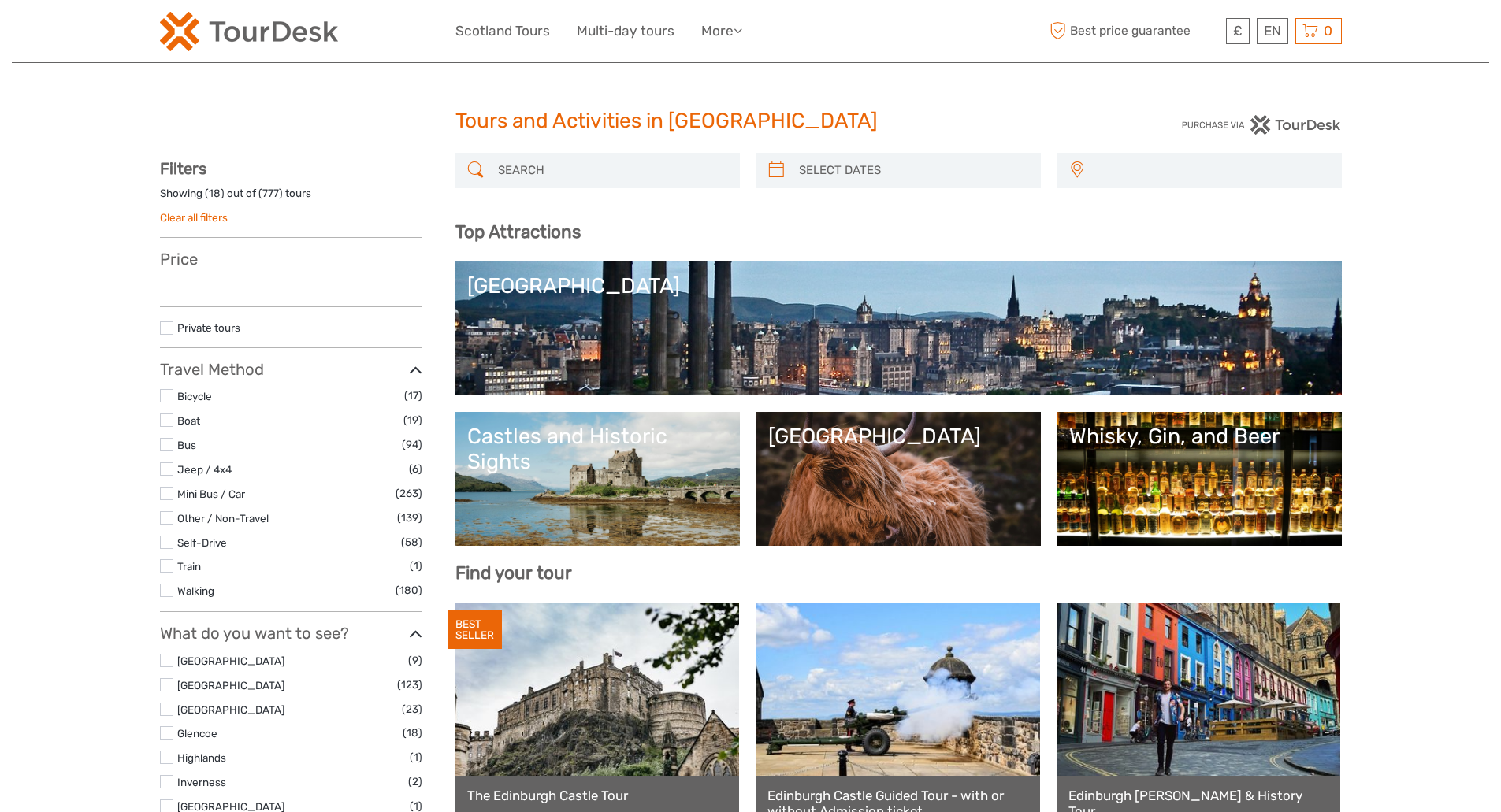 select 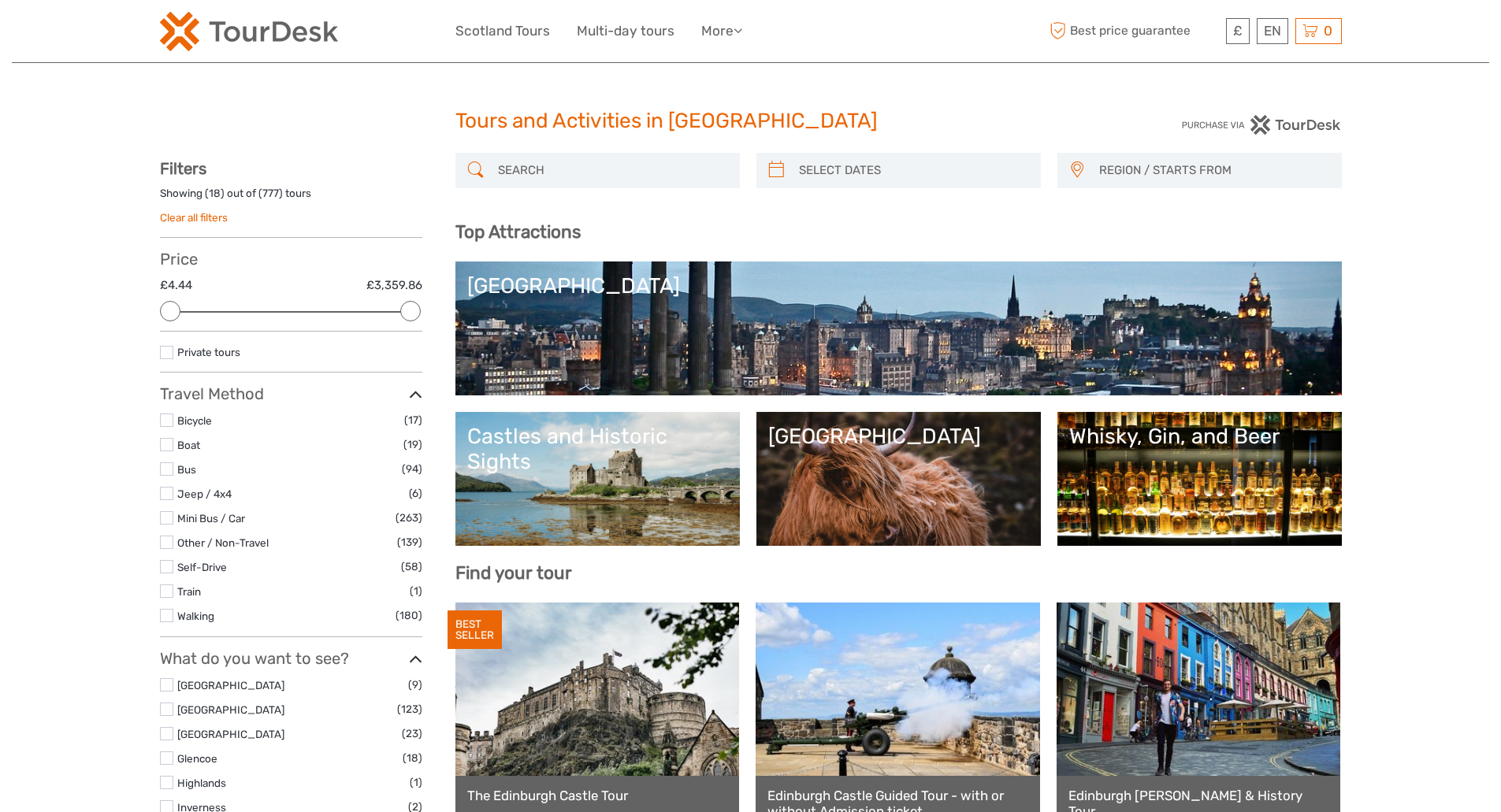 scroll, scrollTop: 0, scrollLeft: 0, axis: both 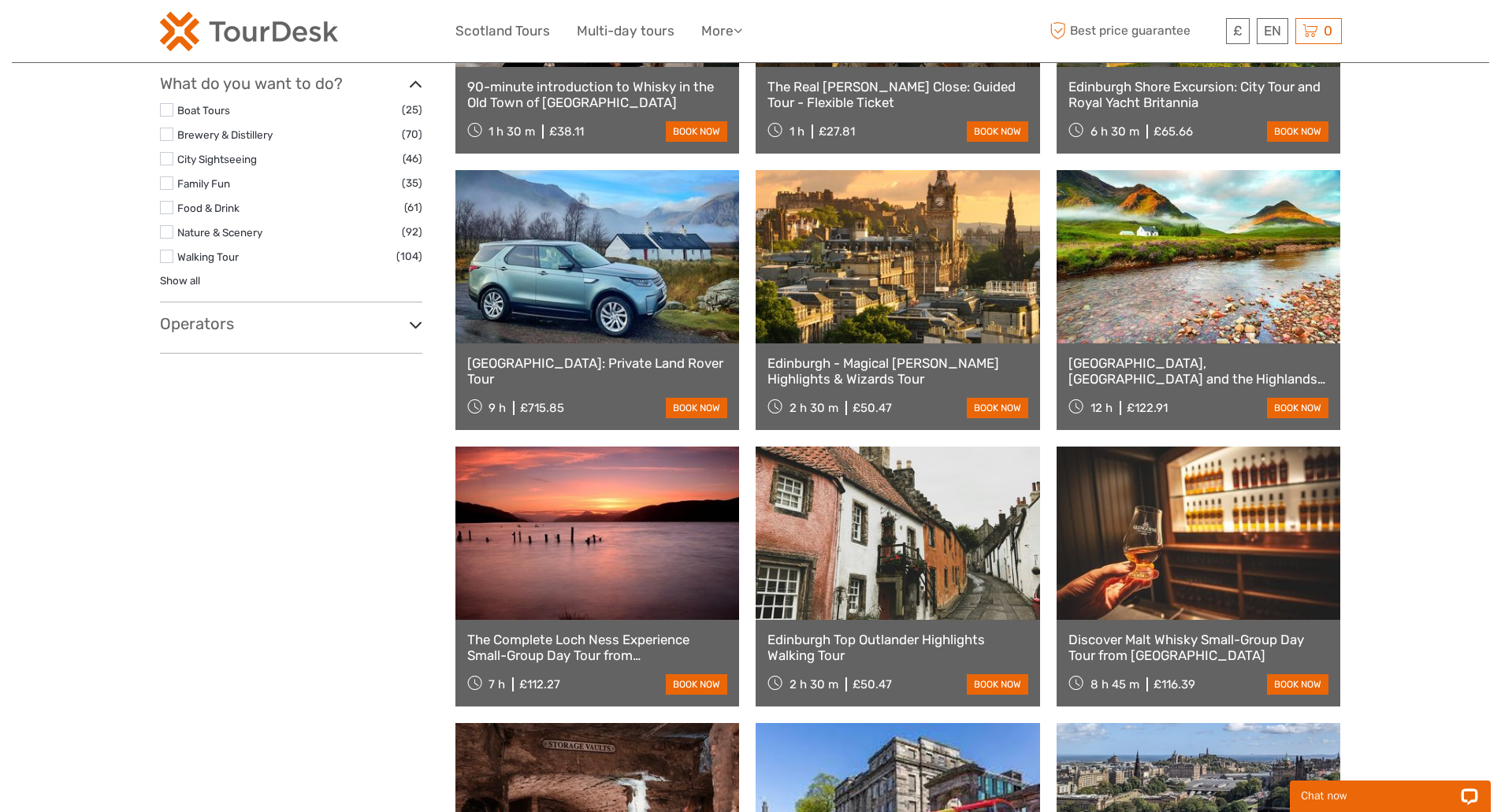 click on "Operators" at bounding box center (291, 324) 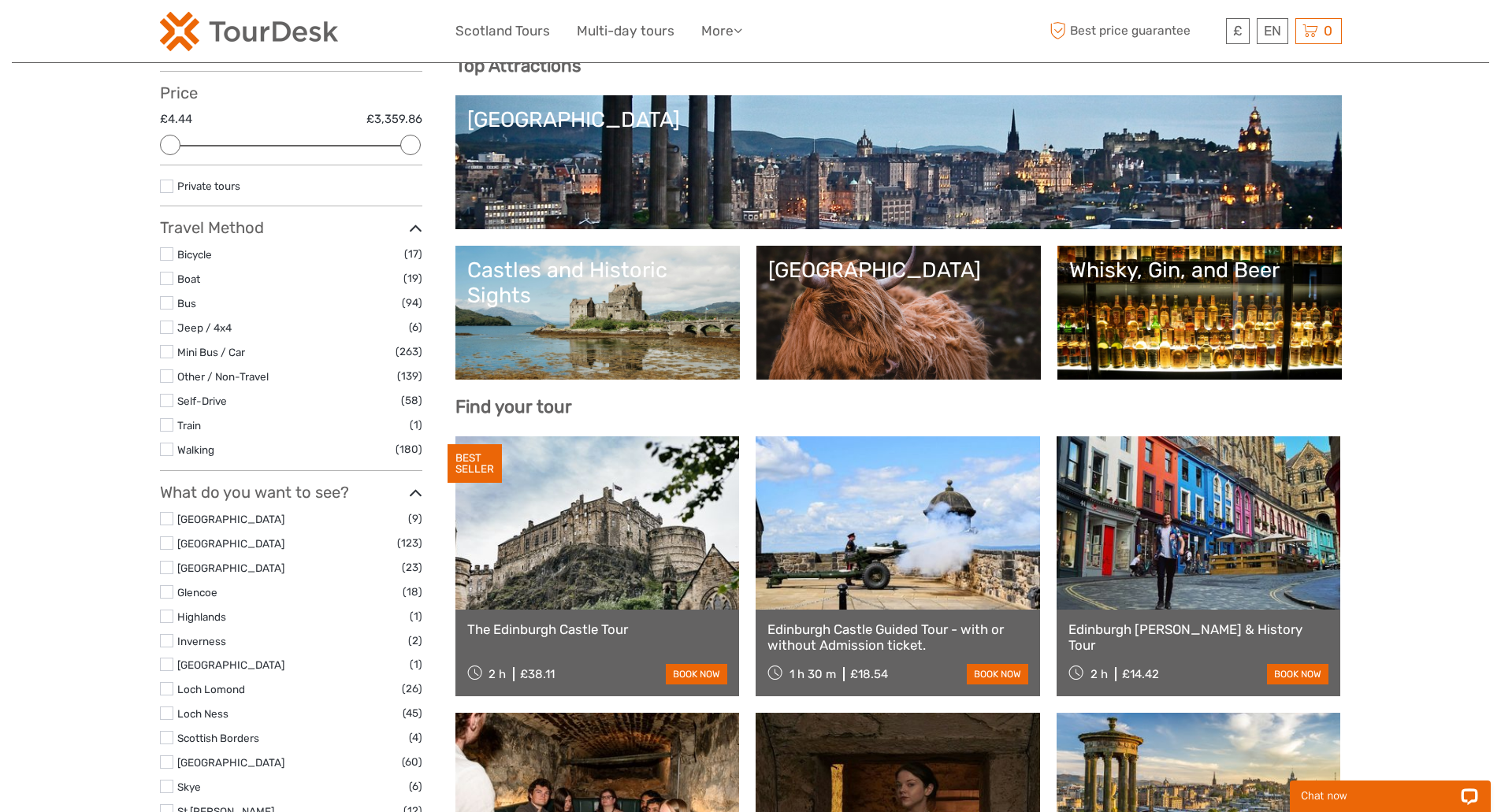 scroll, scrollTop: 143, scrollLeft: 0, axis: vertical 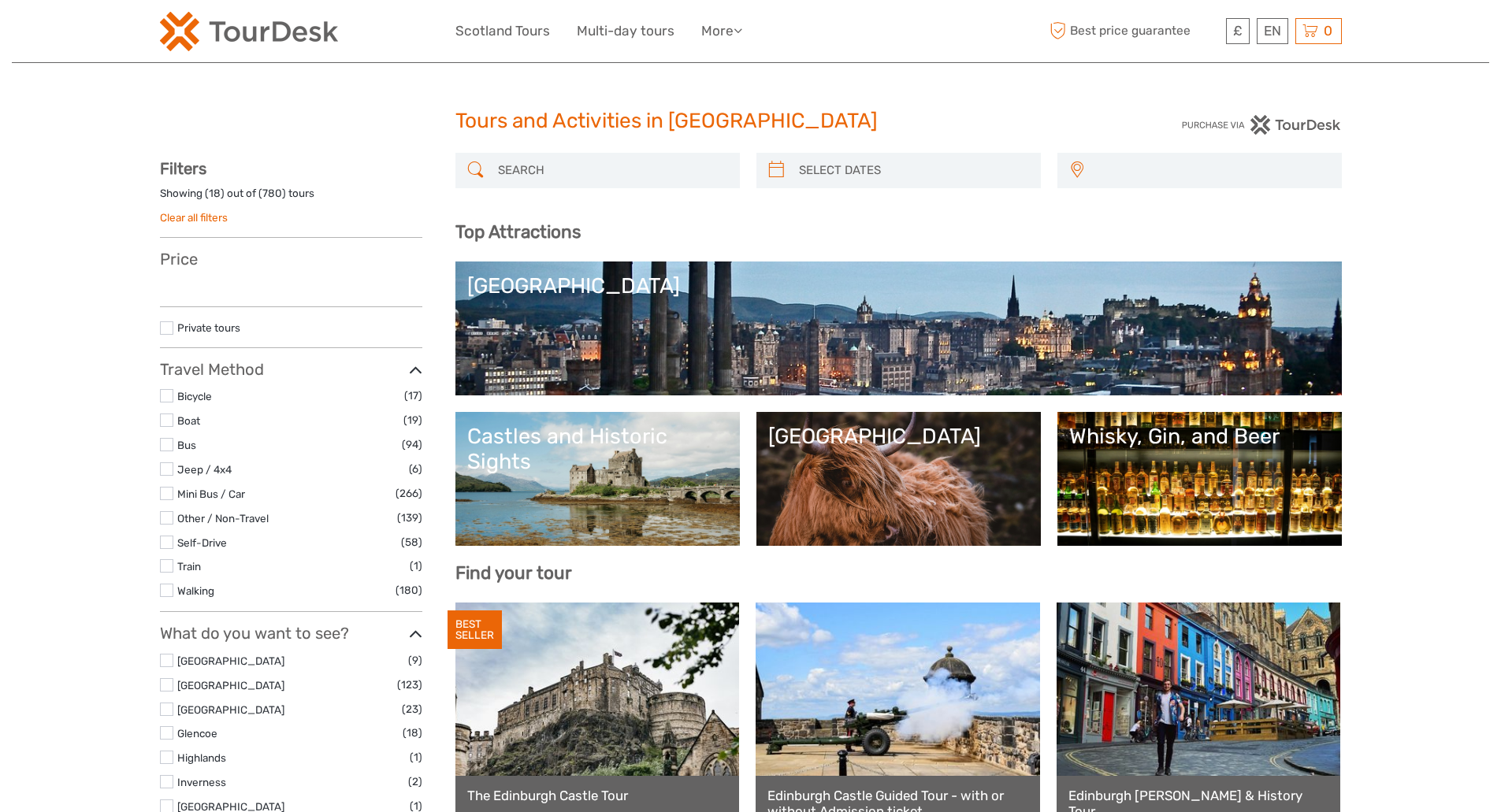 select 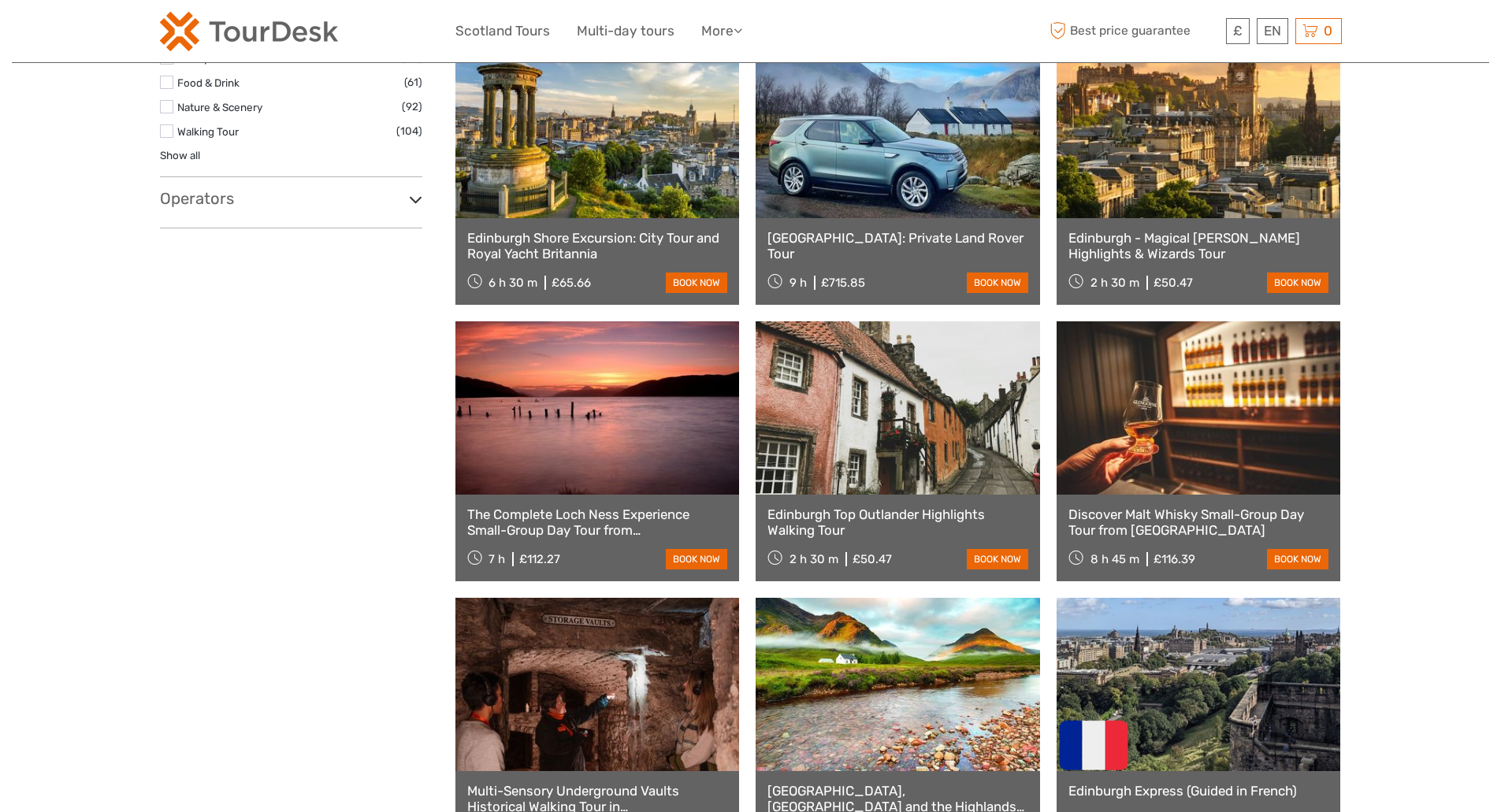 scroll, scrollTop: 1063, scrollLeft: 0, axis: vertical 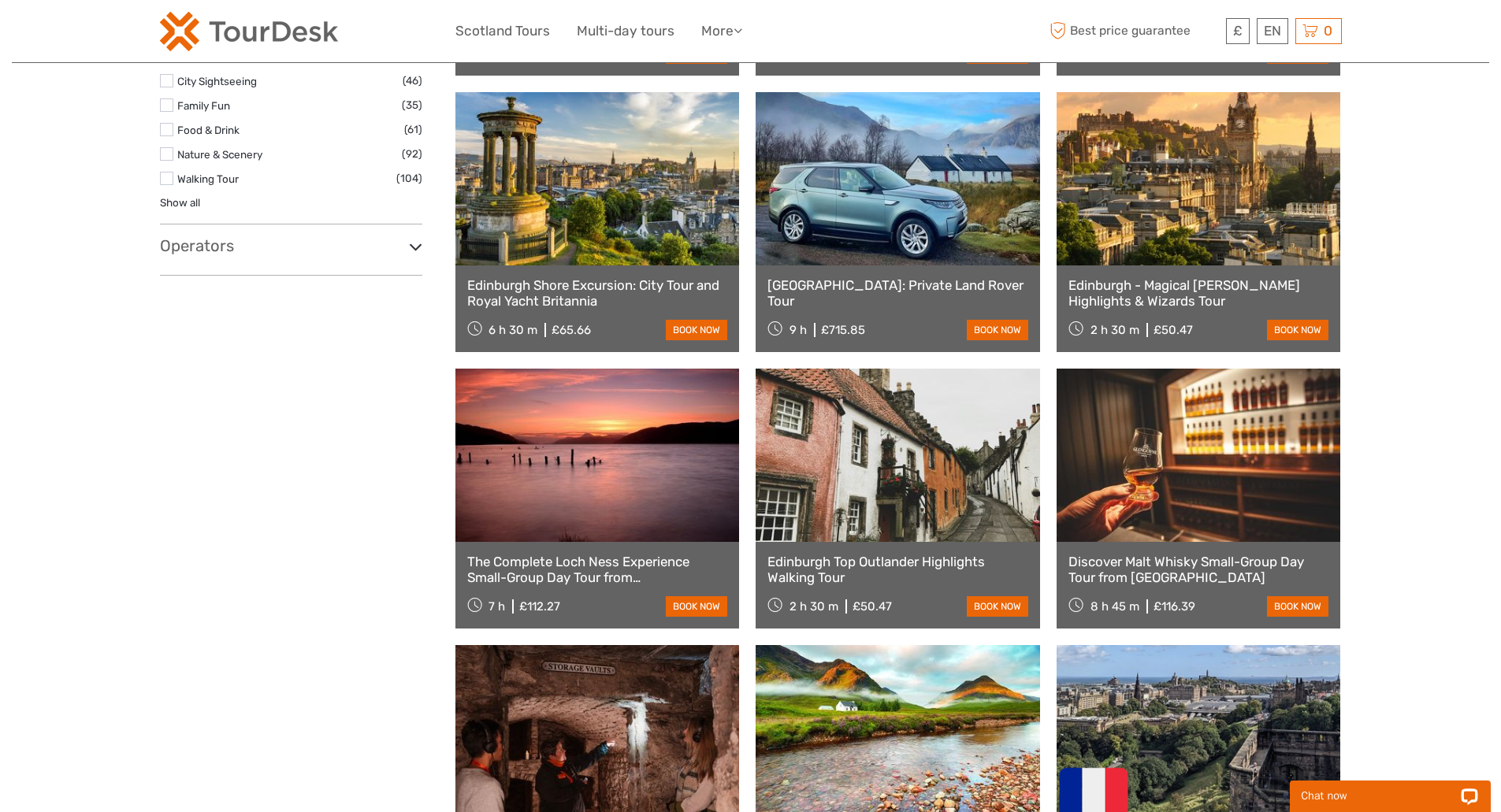 drag, startPoint x: 1508, startPoint y: 57, endPoint x: 1497, endPoint y: 357, distance: 300.2016 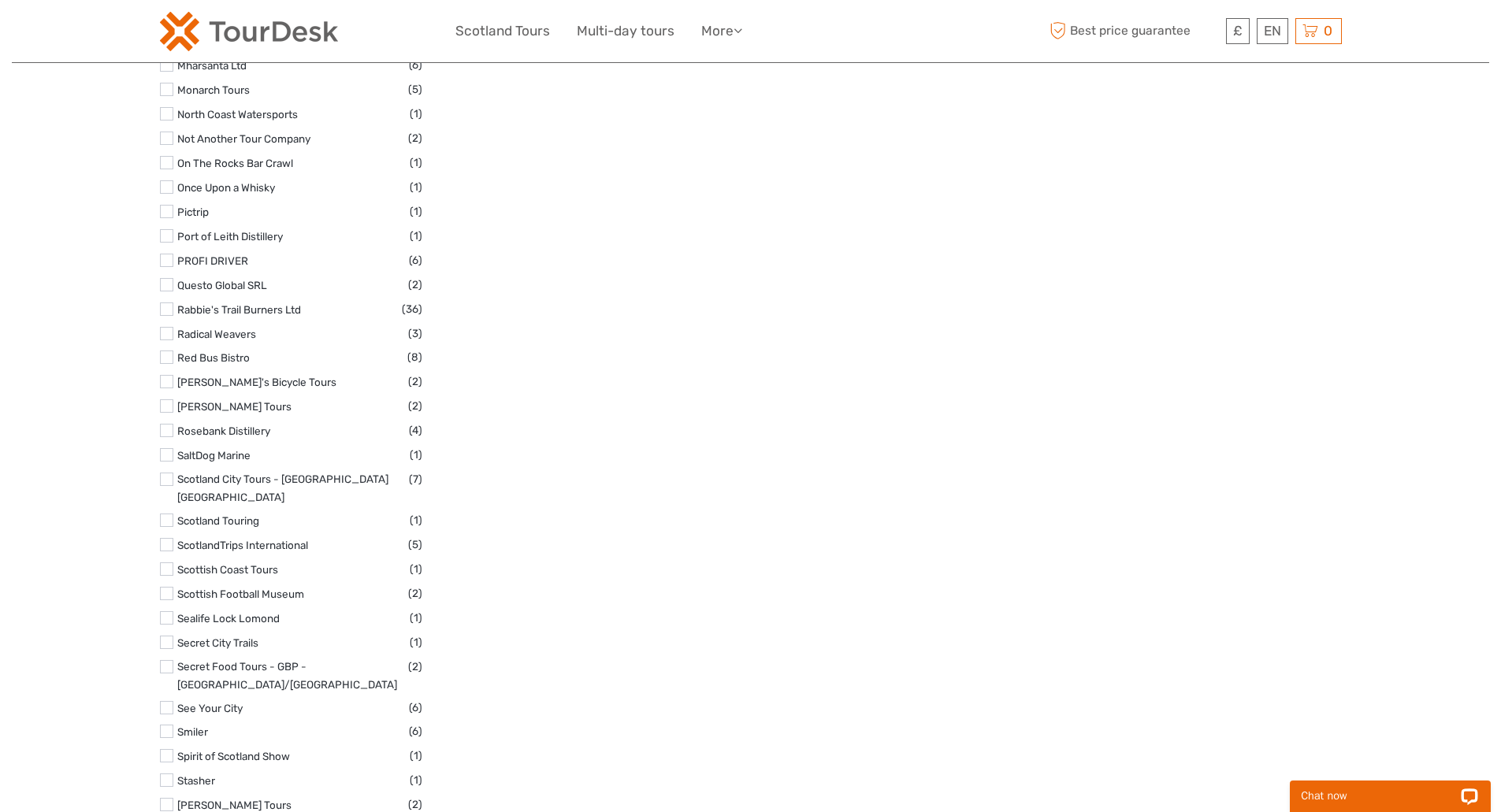 scroll, scrollTop: 3511, scrollLeft: 0, axis: vertical 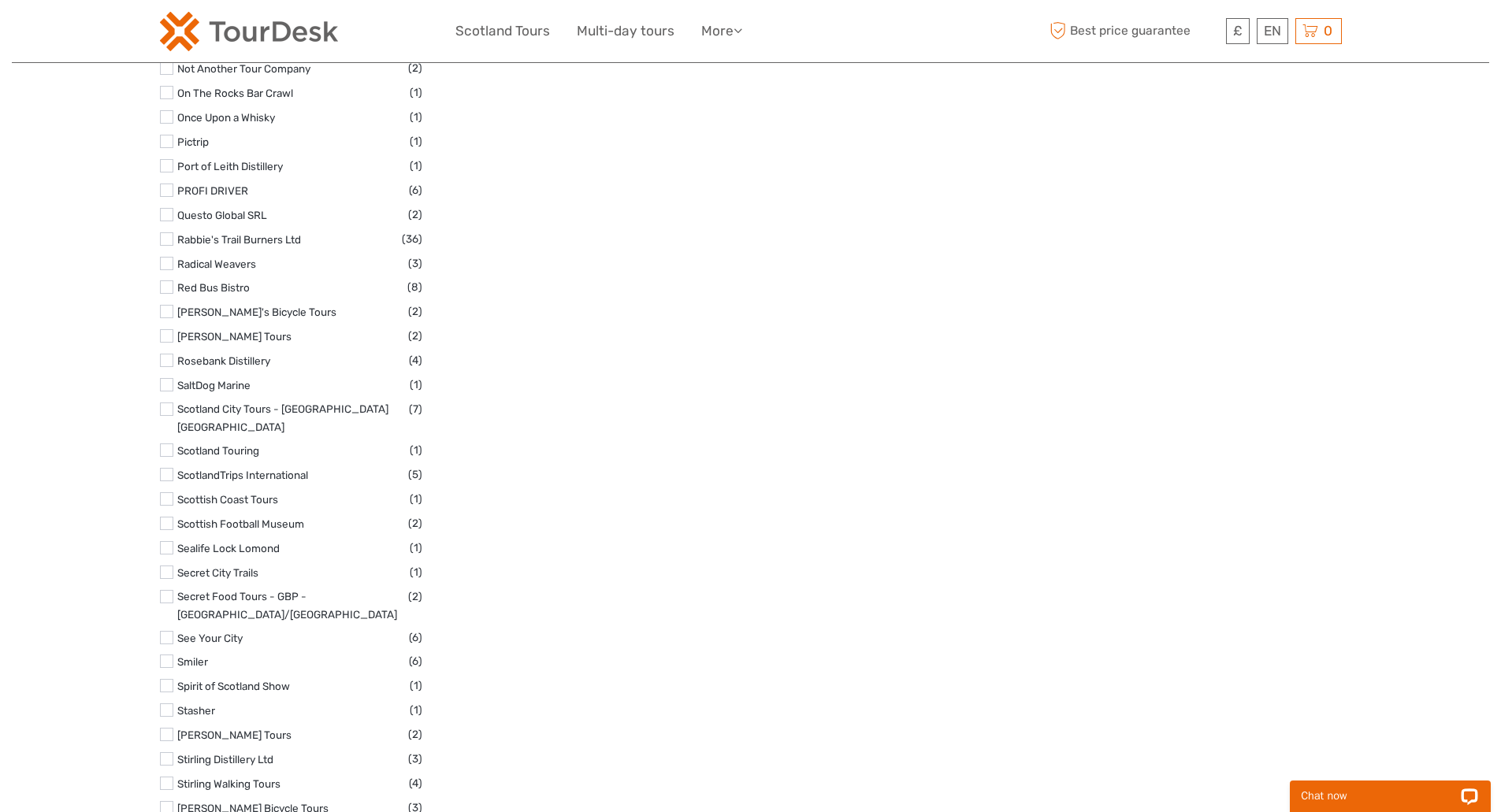 click at bounding box center (166, 685) 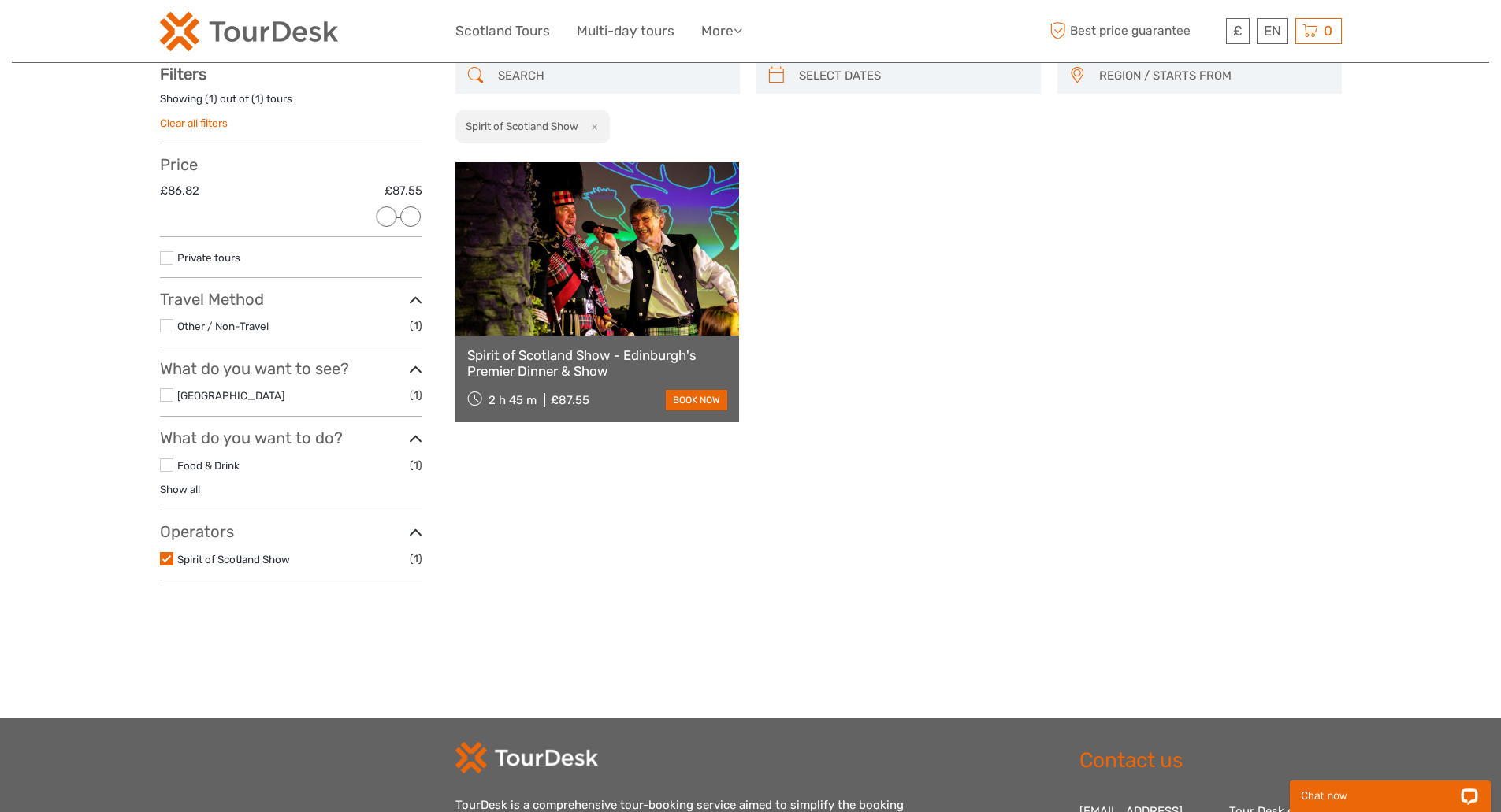 scroll, scrollTop: 90, scrollLeft: 0, axis: vertical 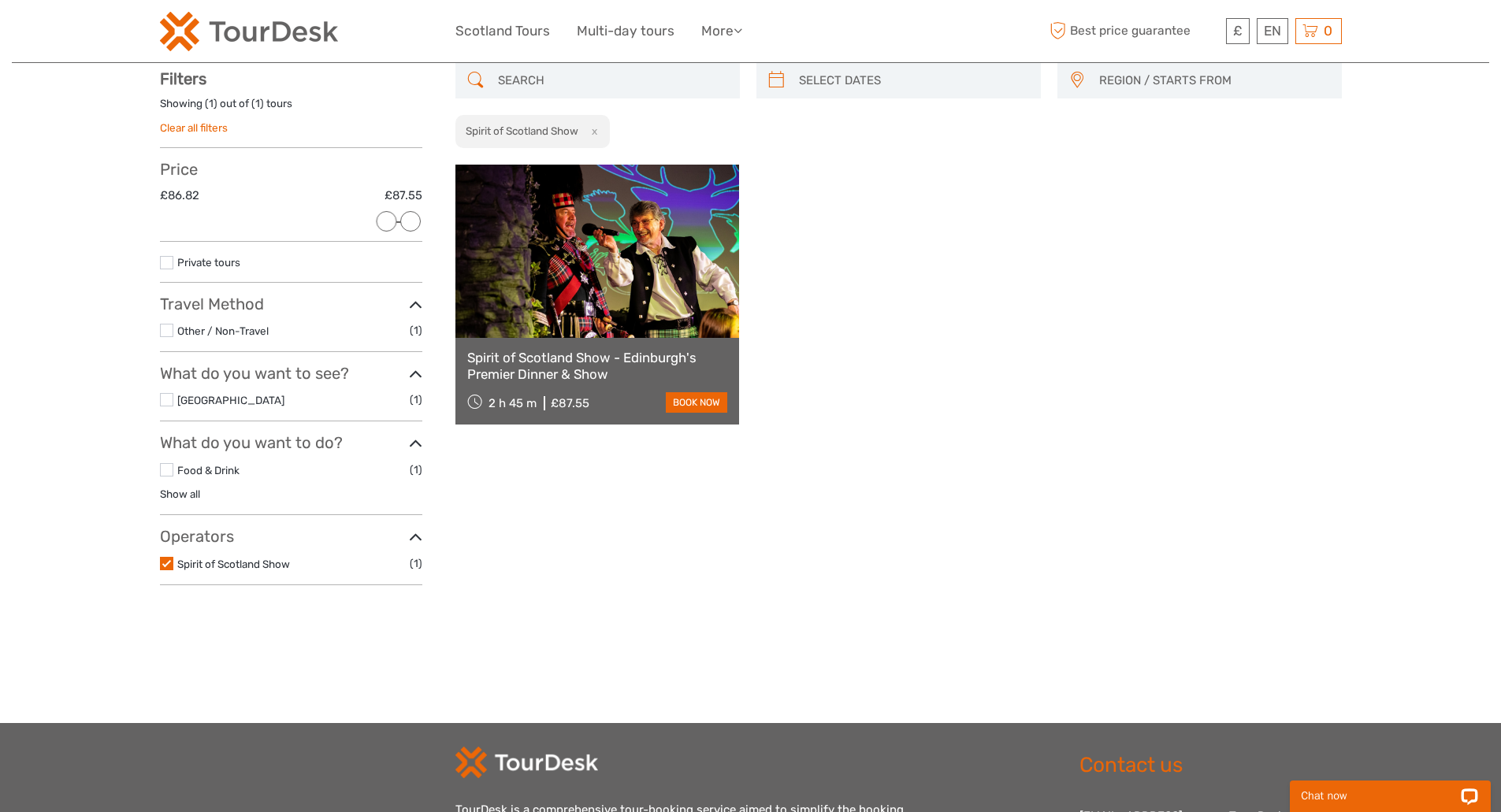 click at bounding box center [166, 563] 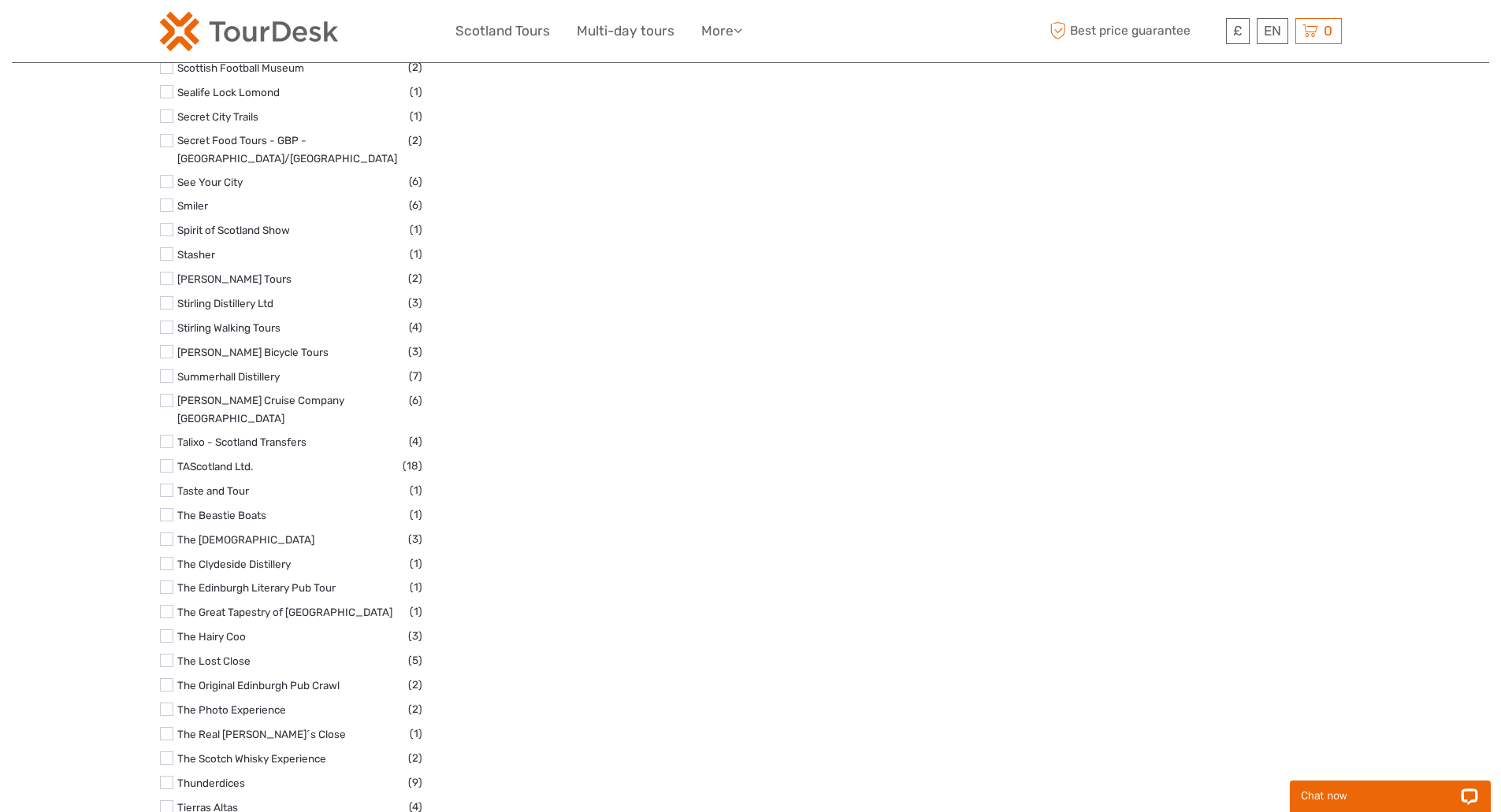 scroll, scrollTop: 4143, scrollLeft: 0, axis: vertical 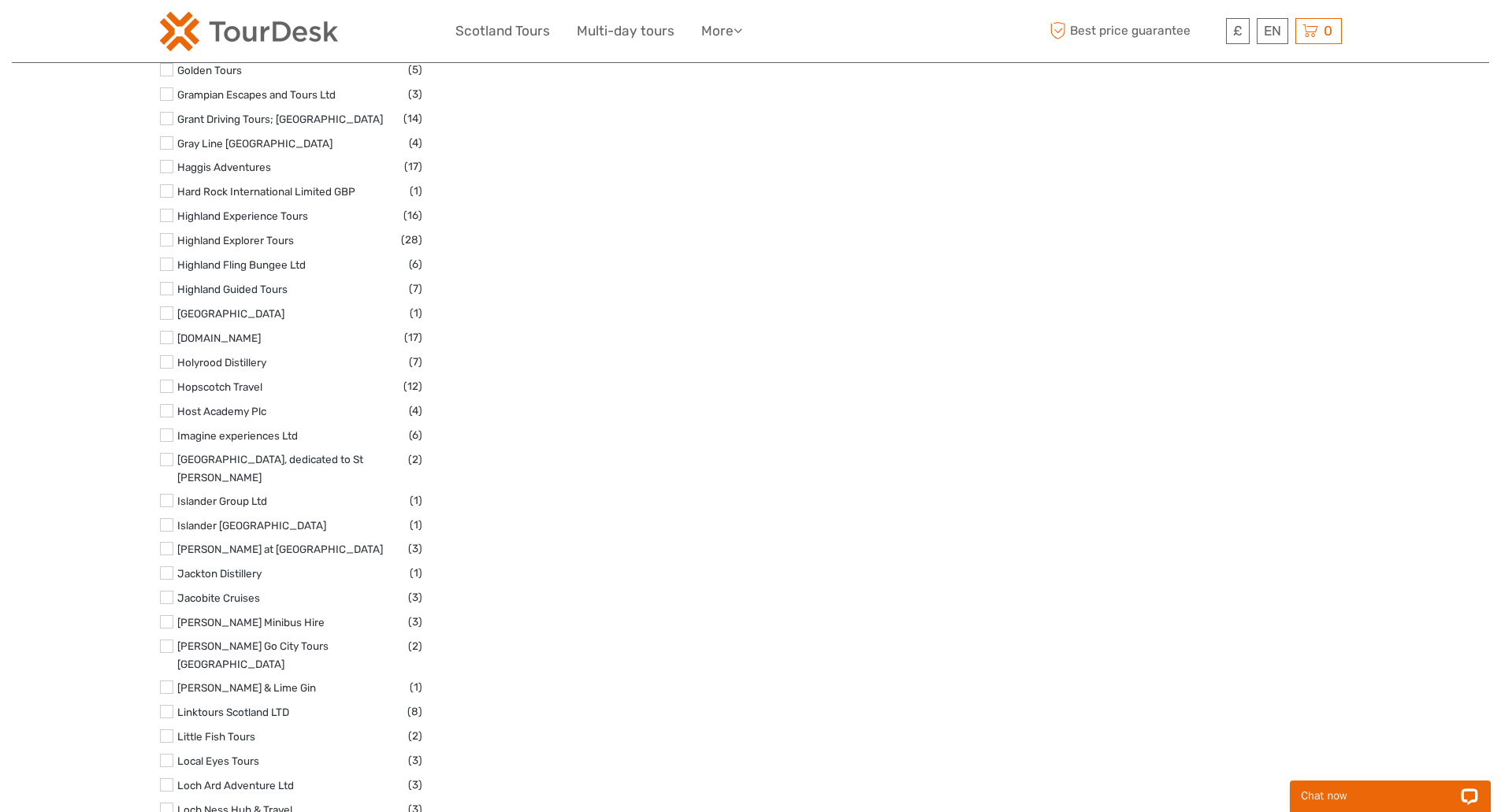 click at bounding box center [166, 621] 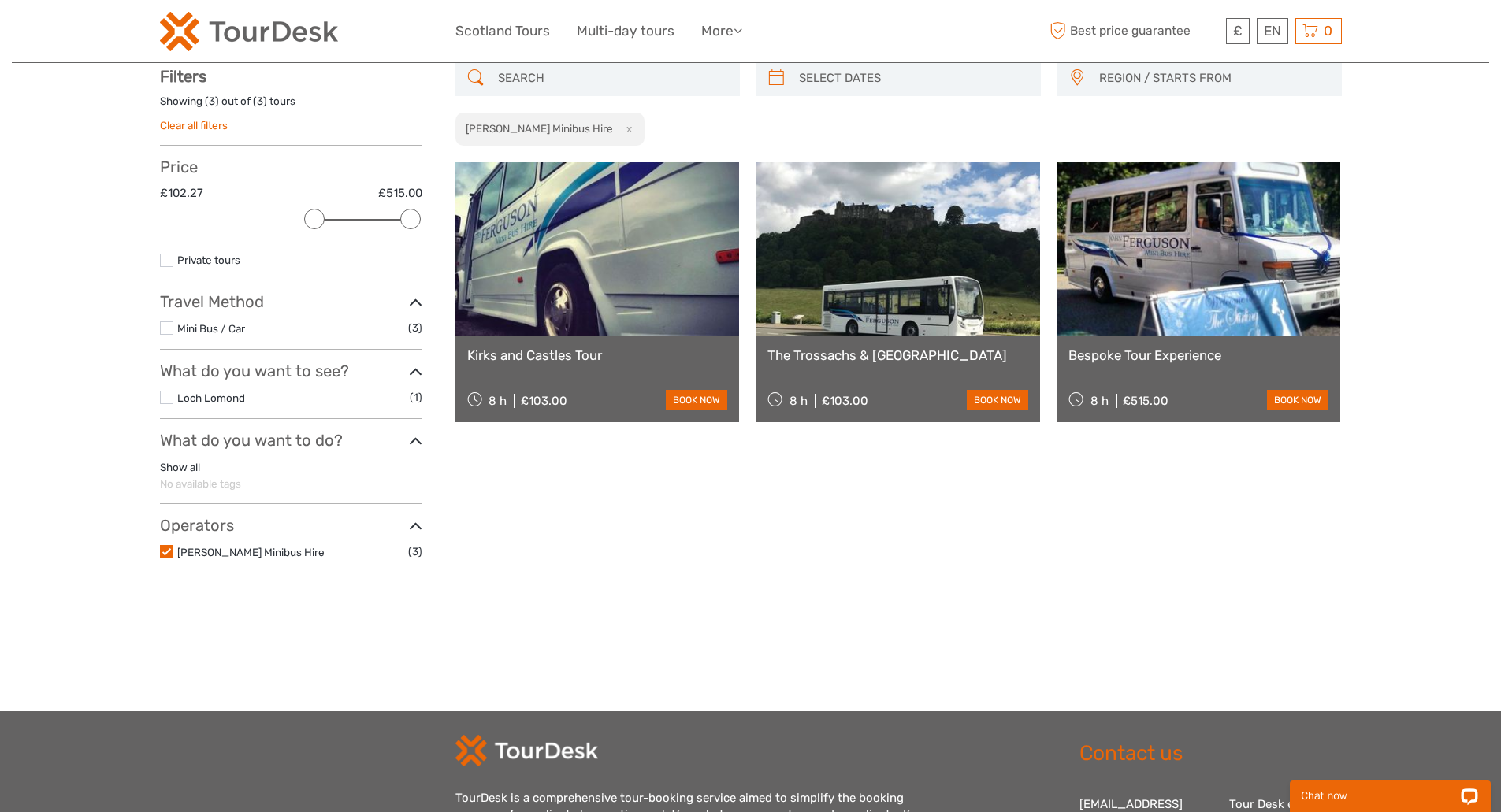 scroll, scrollTop: 90, scrollLeft: 0, axis: vertical 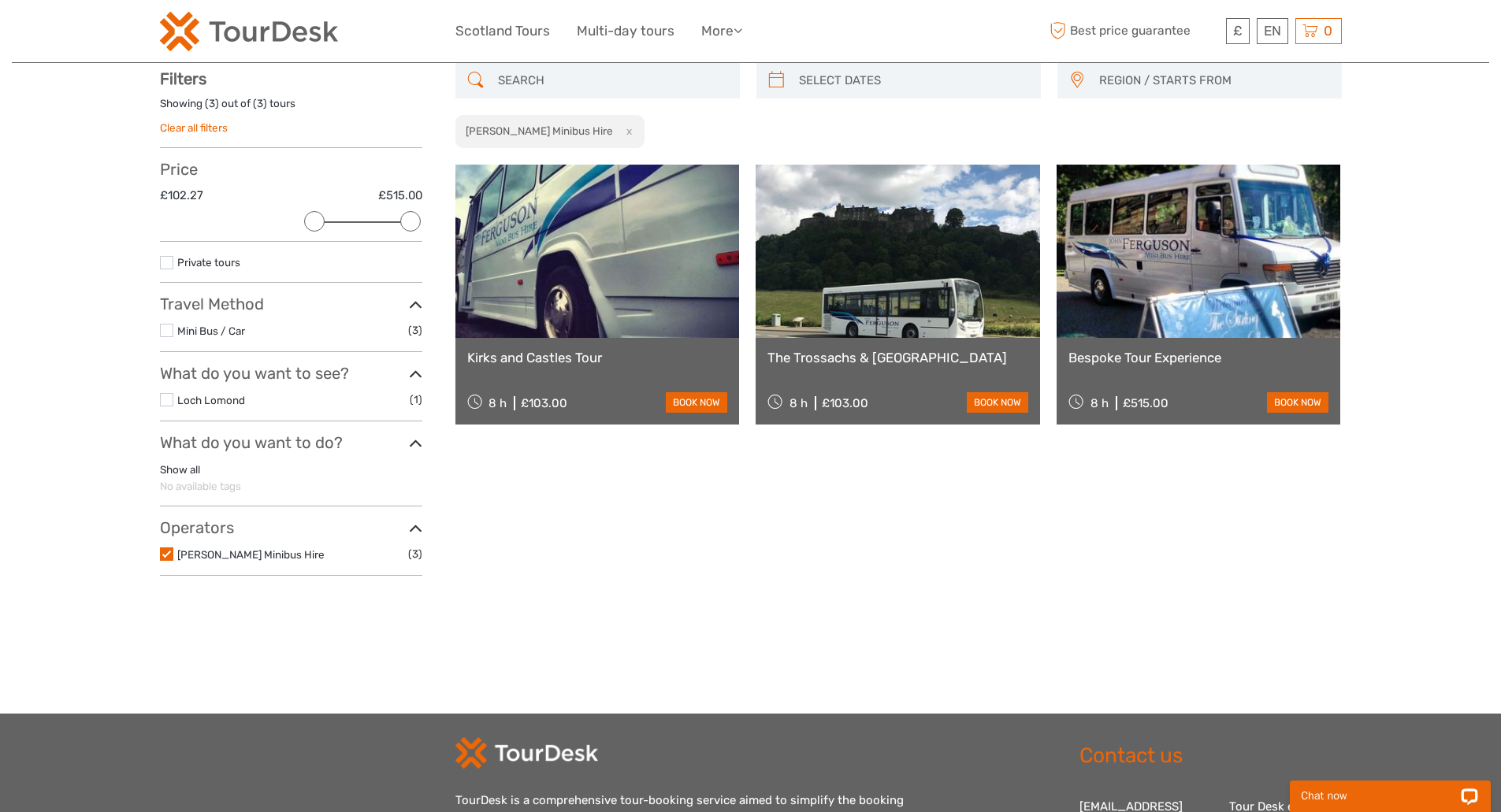 click on "Kirks and Castles Tour" at bounding box center (597, 358) 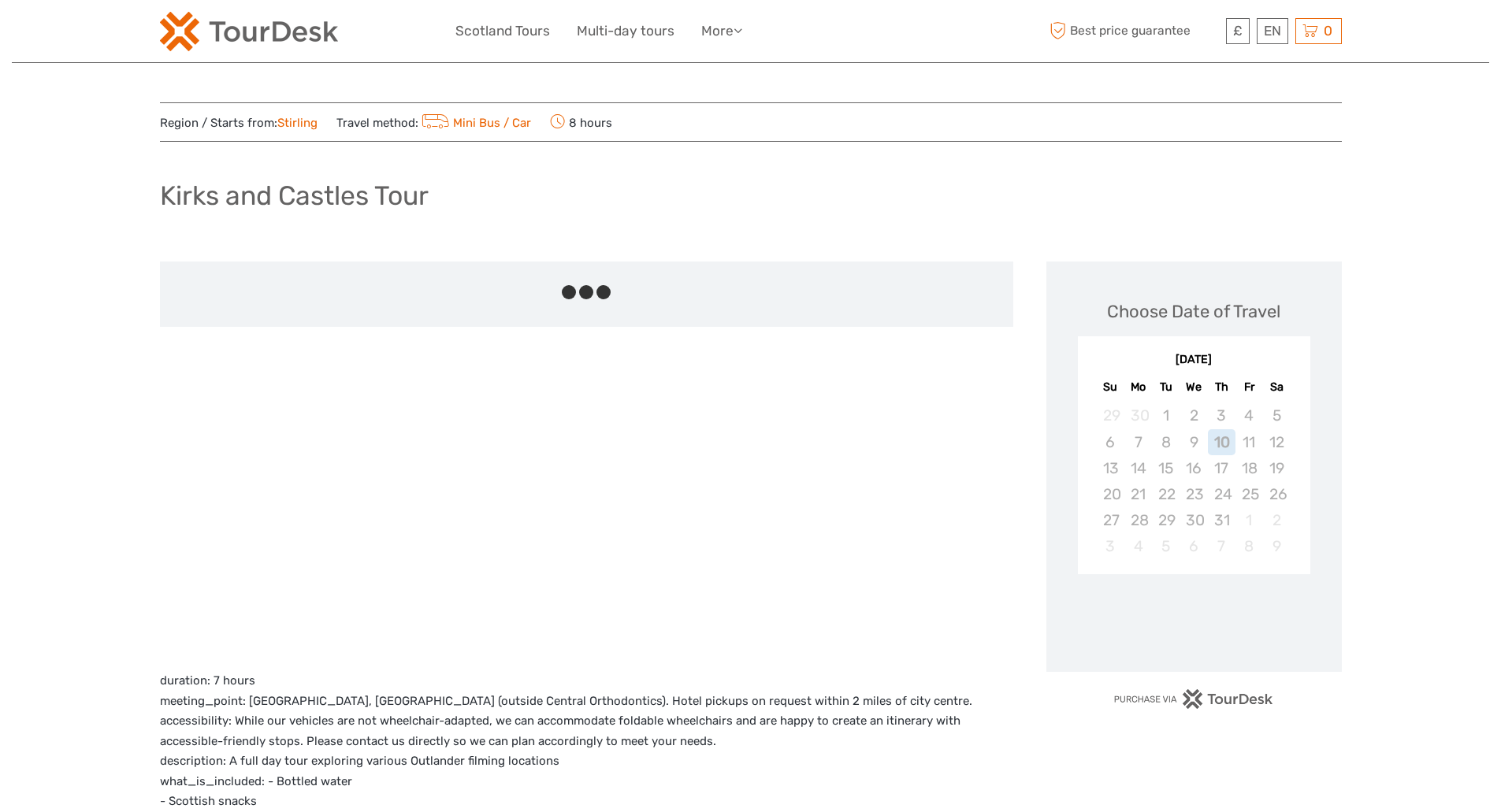 scroll, scrollTop: 0, scrollLeft: 0, axis: both 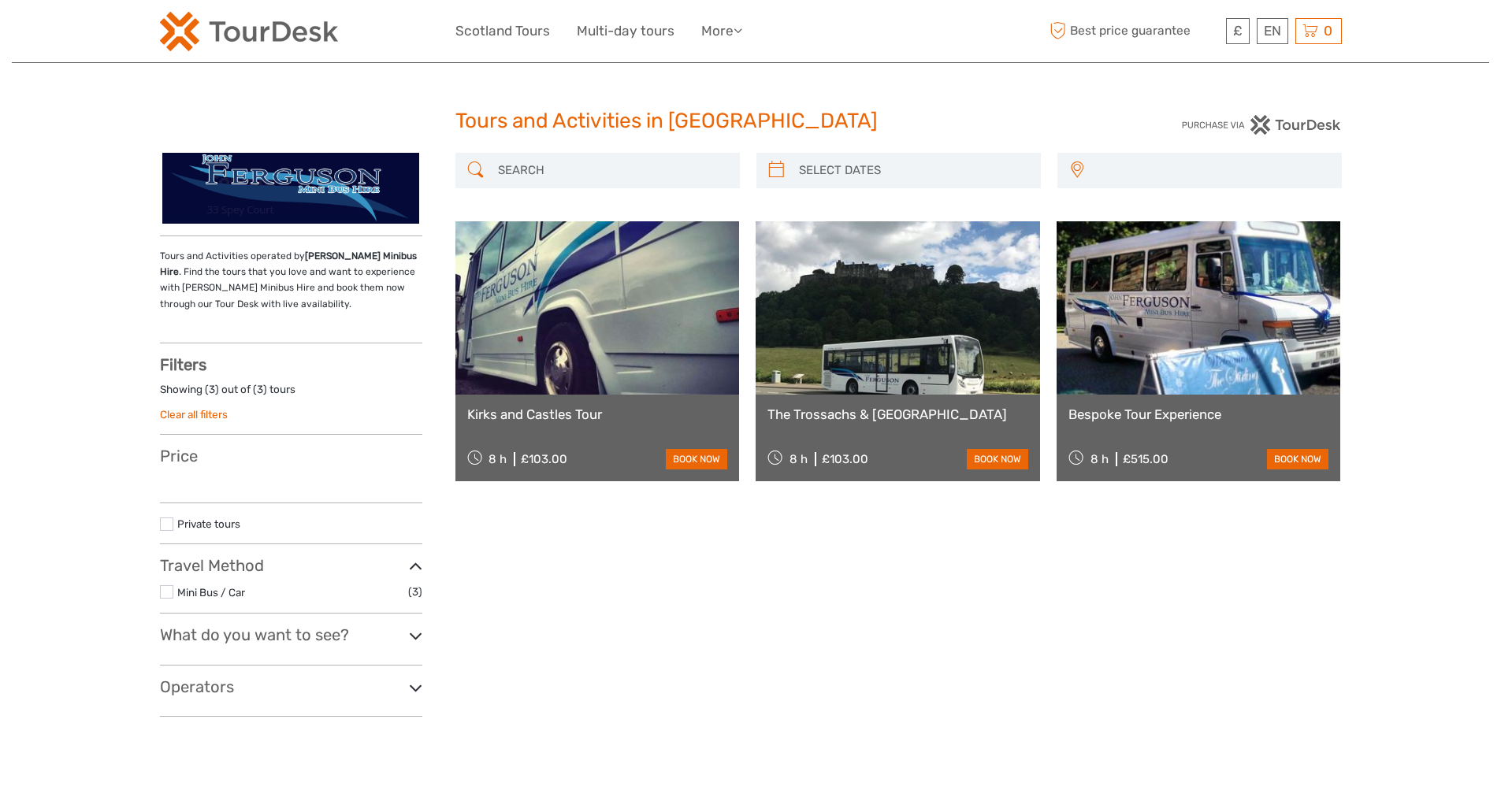select 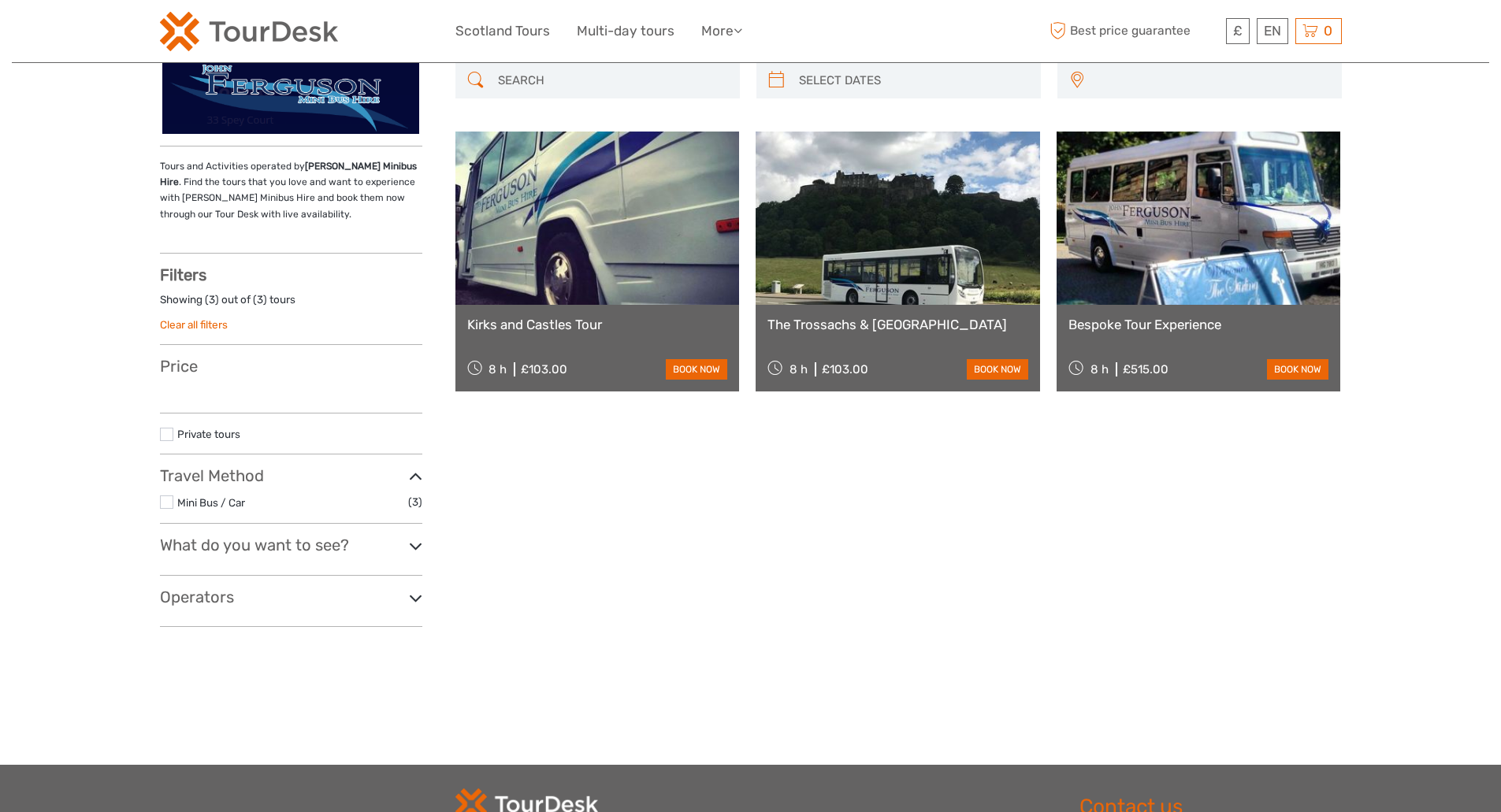 select 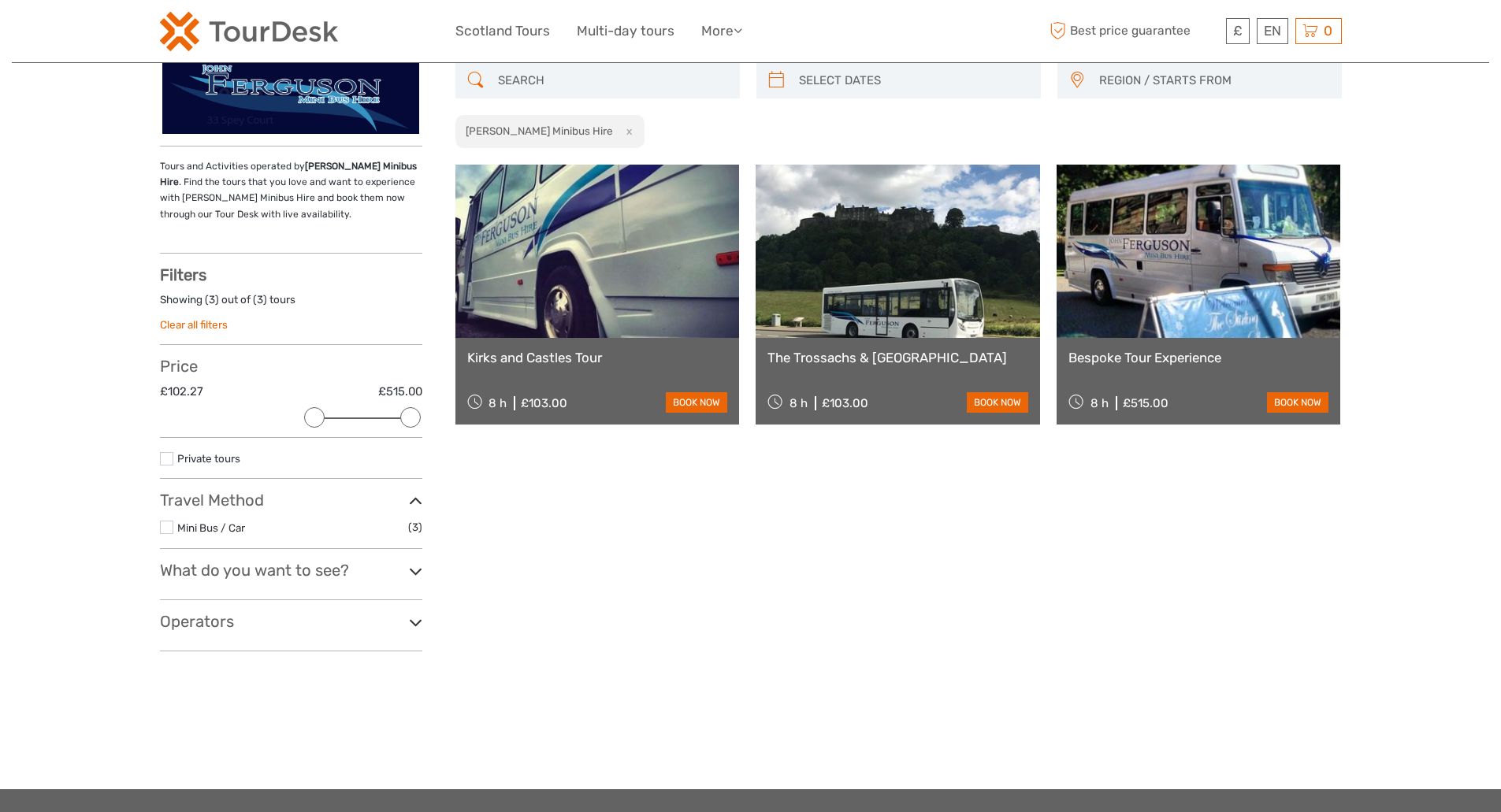 scroll, scrollTop: 0, scrollLeft: 0, axis: both 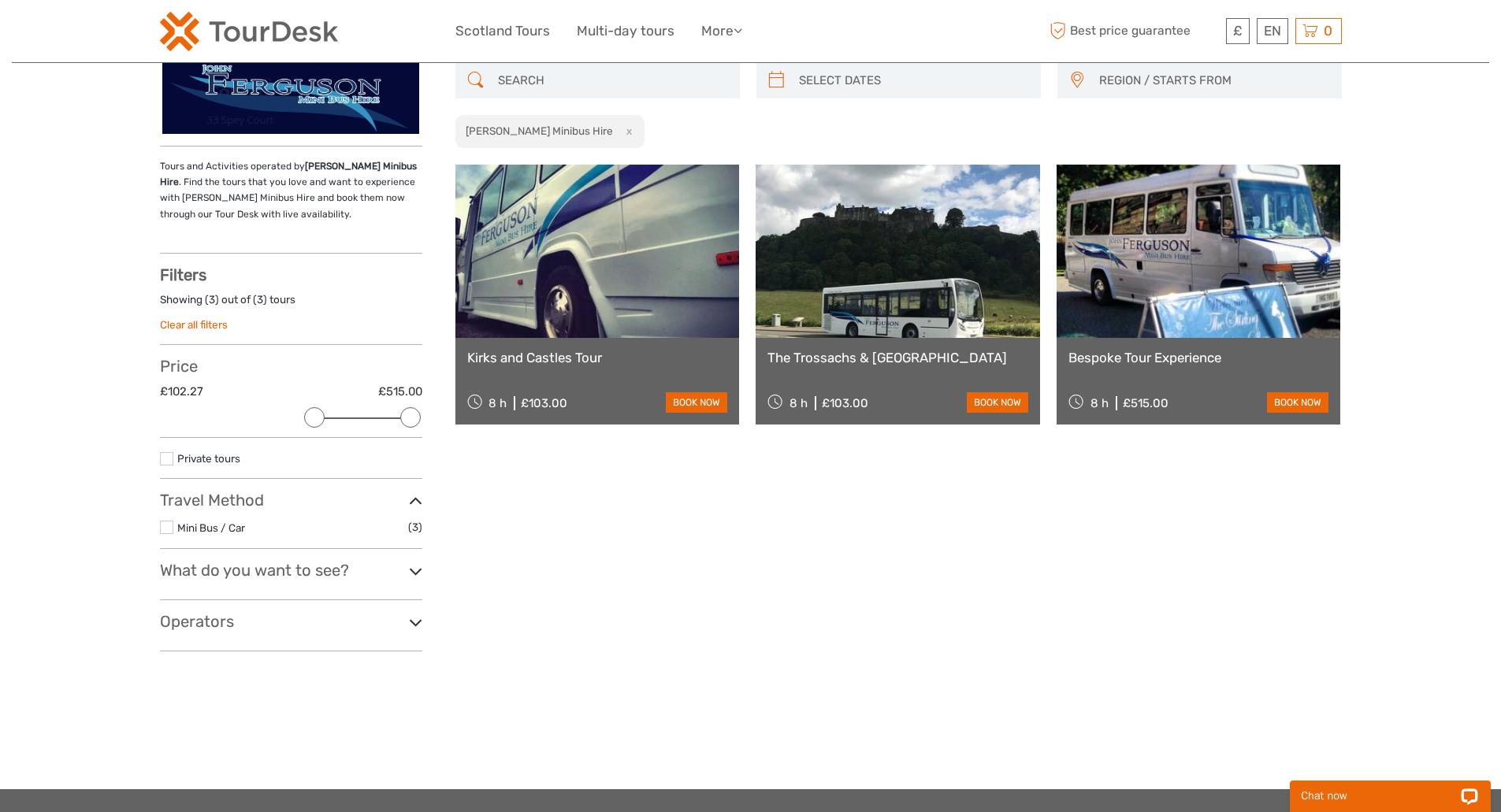 click on "£
USD
€
£
EN
English
Español
Deutsch
Scotland Tours
Multi-day tours
More
Travel Articles
Travel Articles
Best price guarantee" at bounding box center (751, 31) 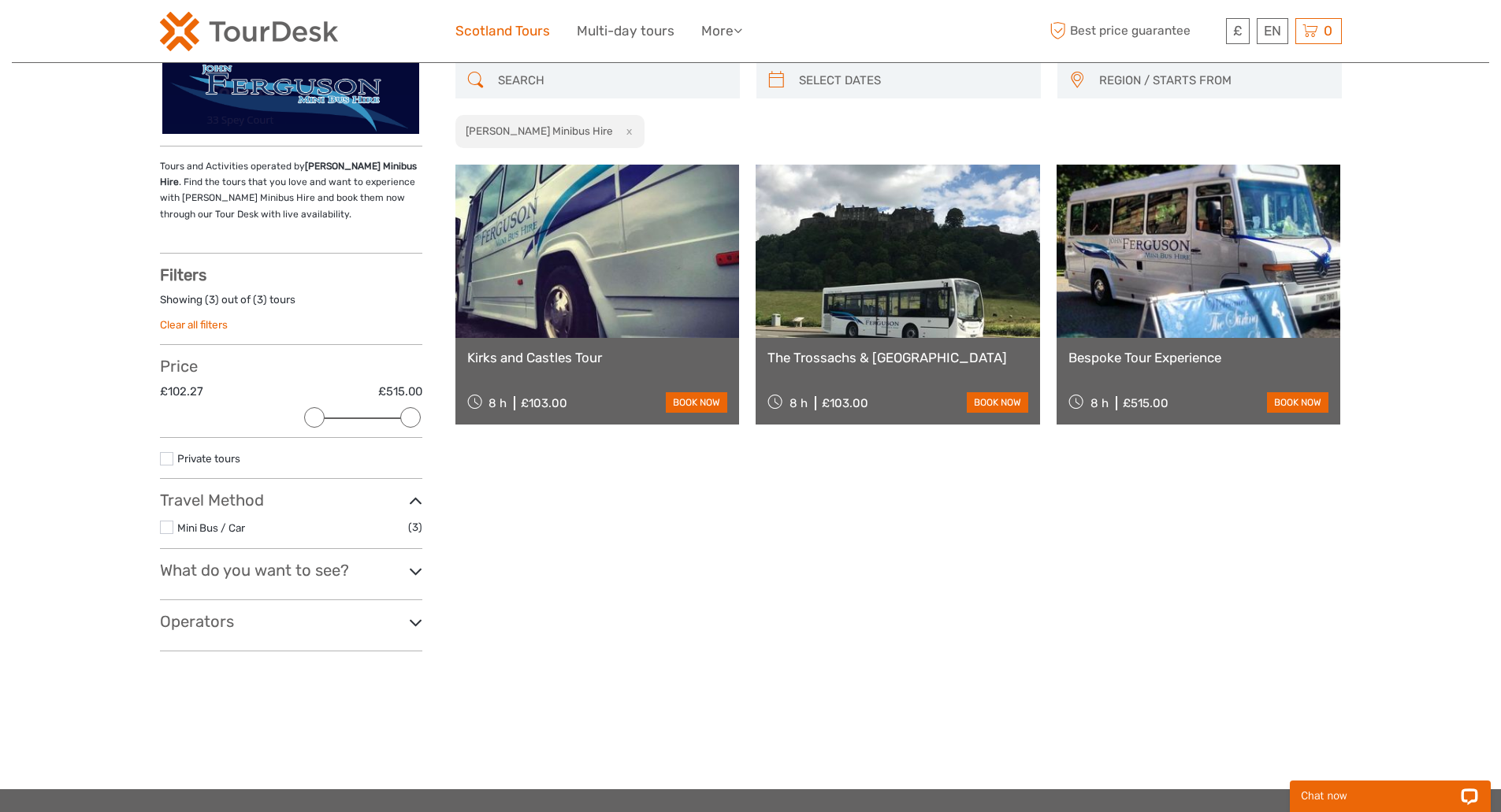 click on "Scotland Tours" at bounding box center [503, 31] 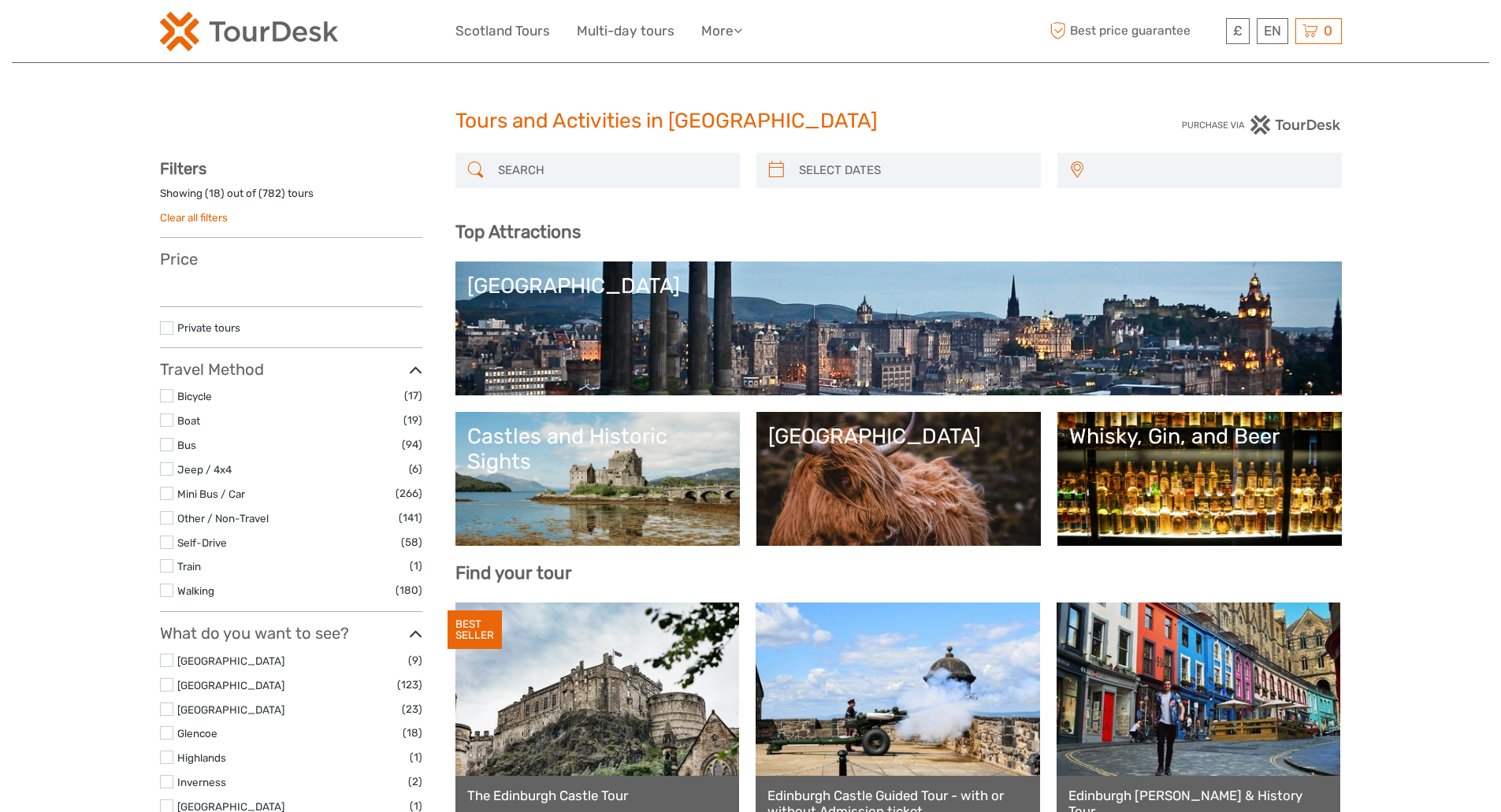 select 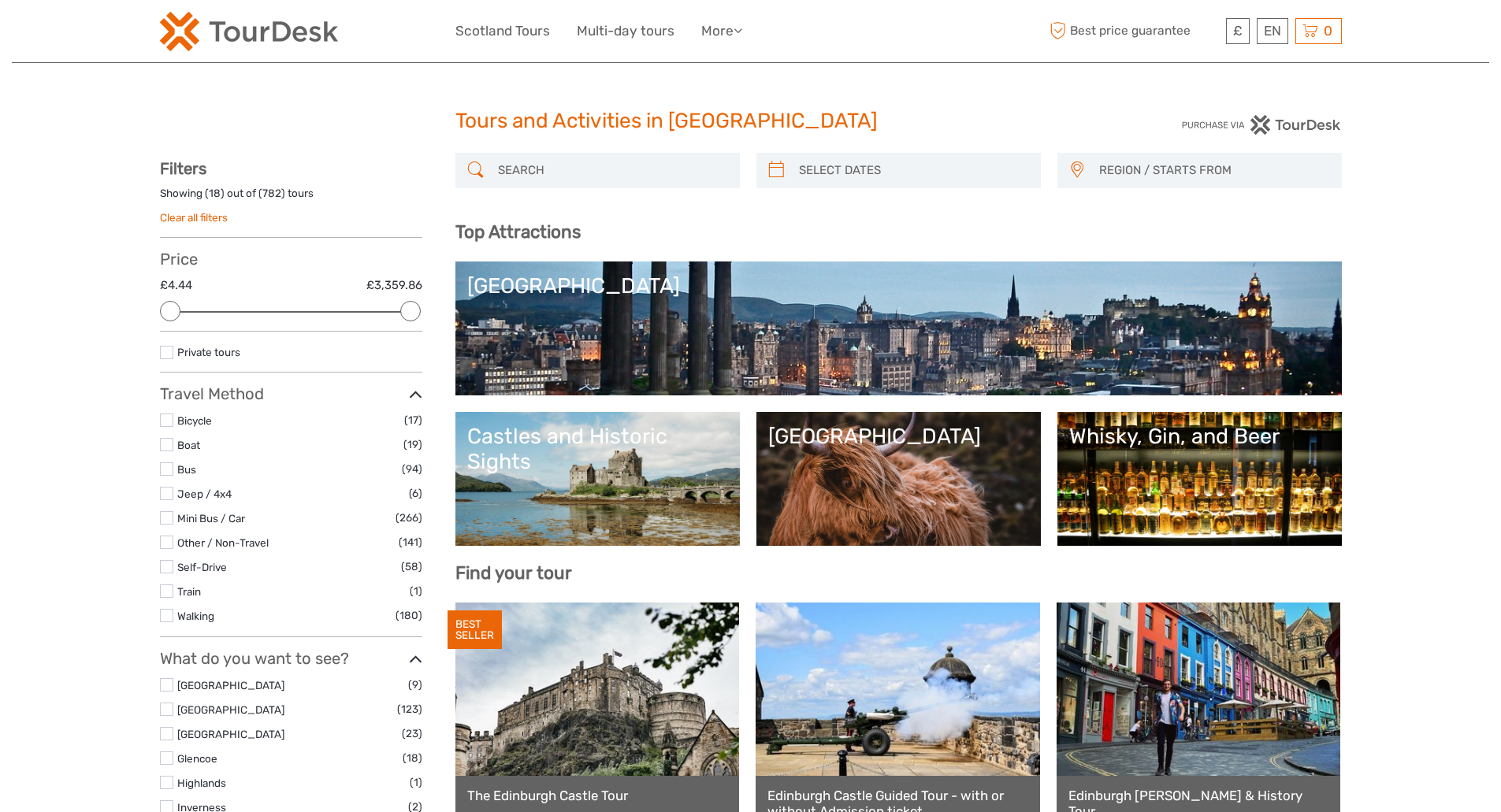 scroll, scrollTop: 890, scrollLeft: 0, axis: vertical 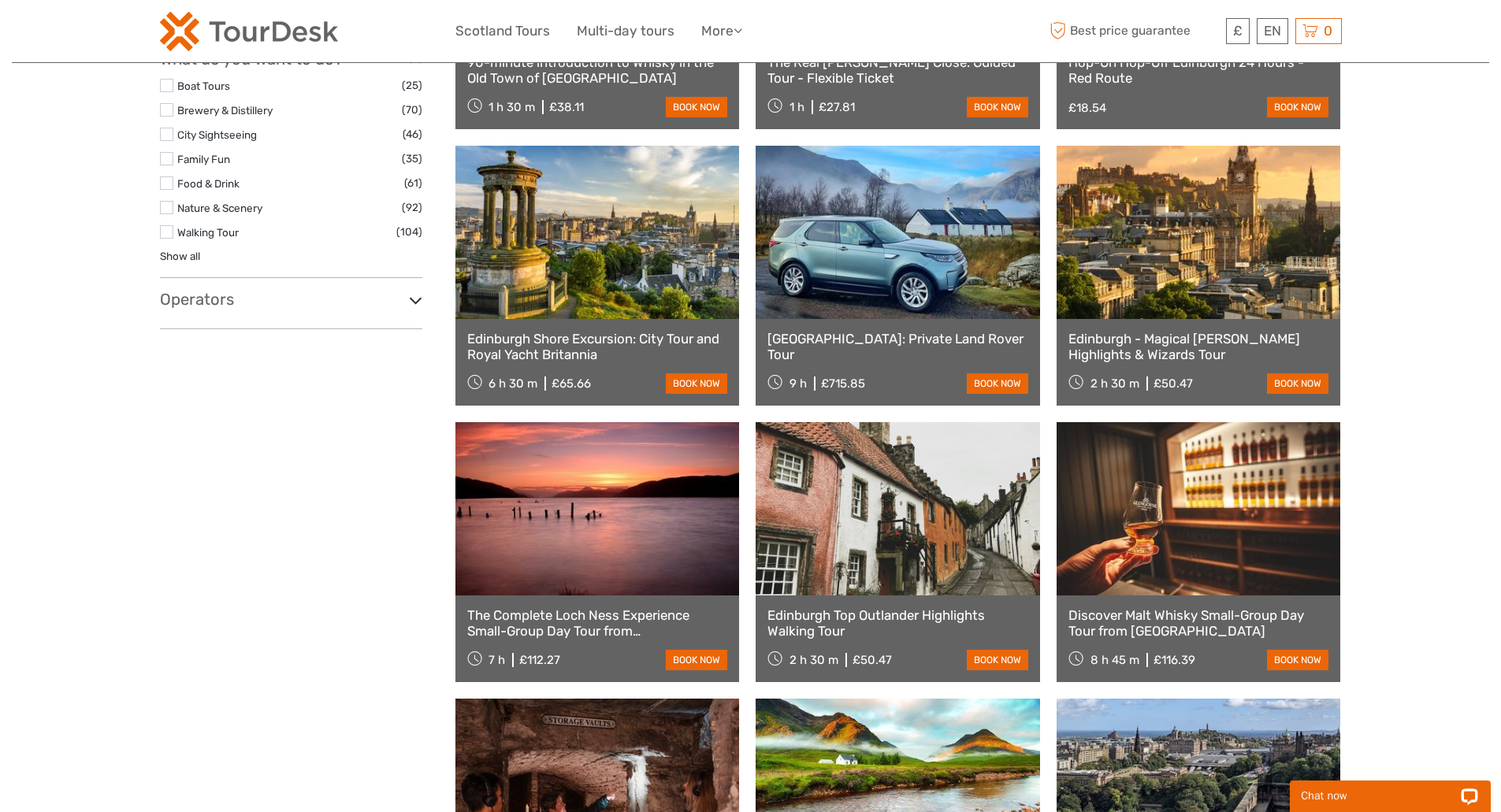 click on "Operators" at bounding box center [291, 299] 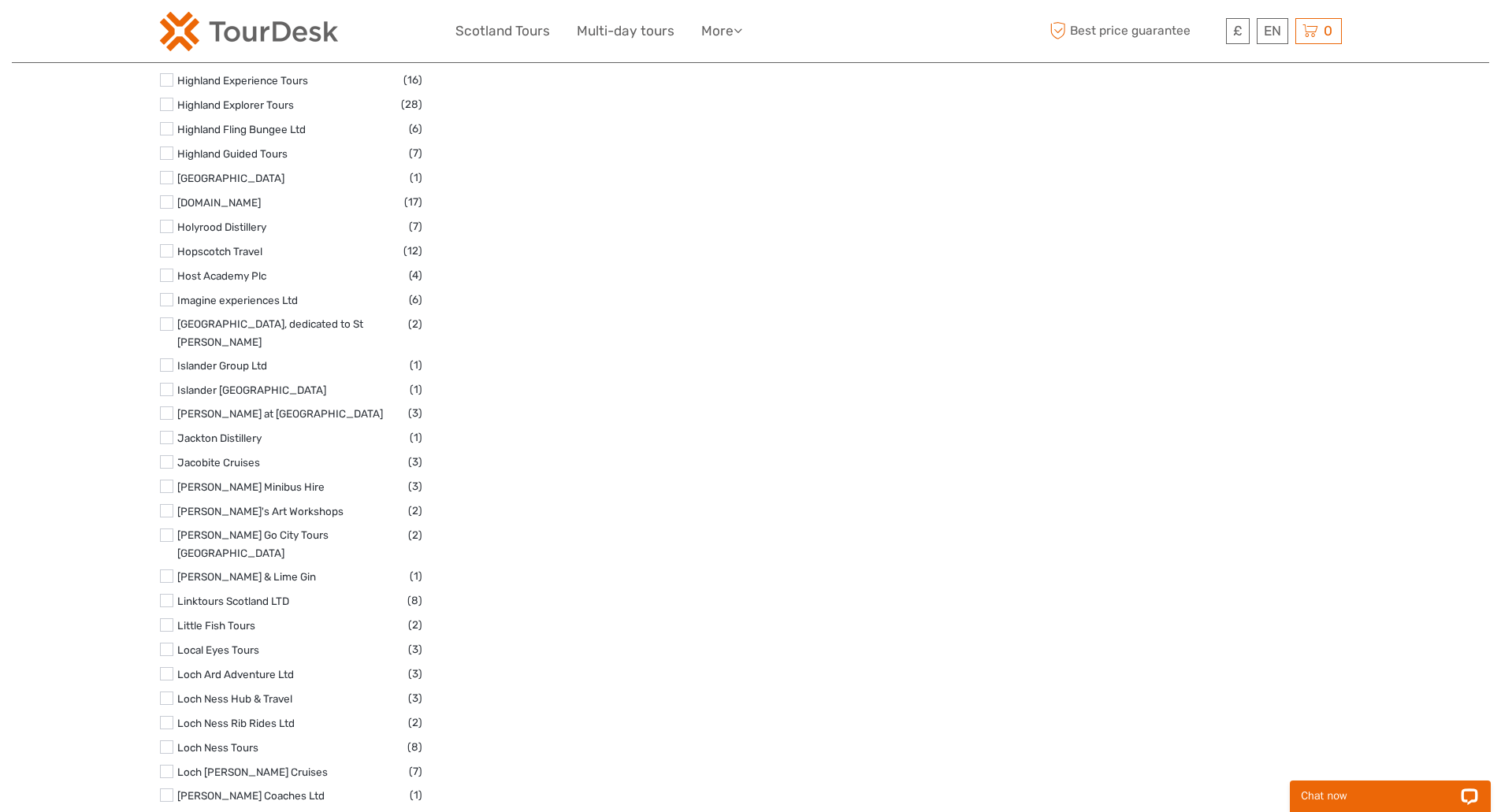 scroll, scrollTop: 2638, scrollLeft: 0, axis: vertical 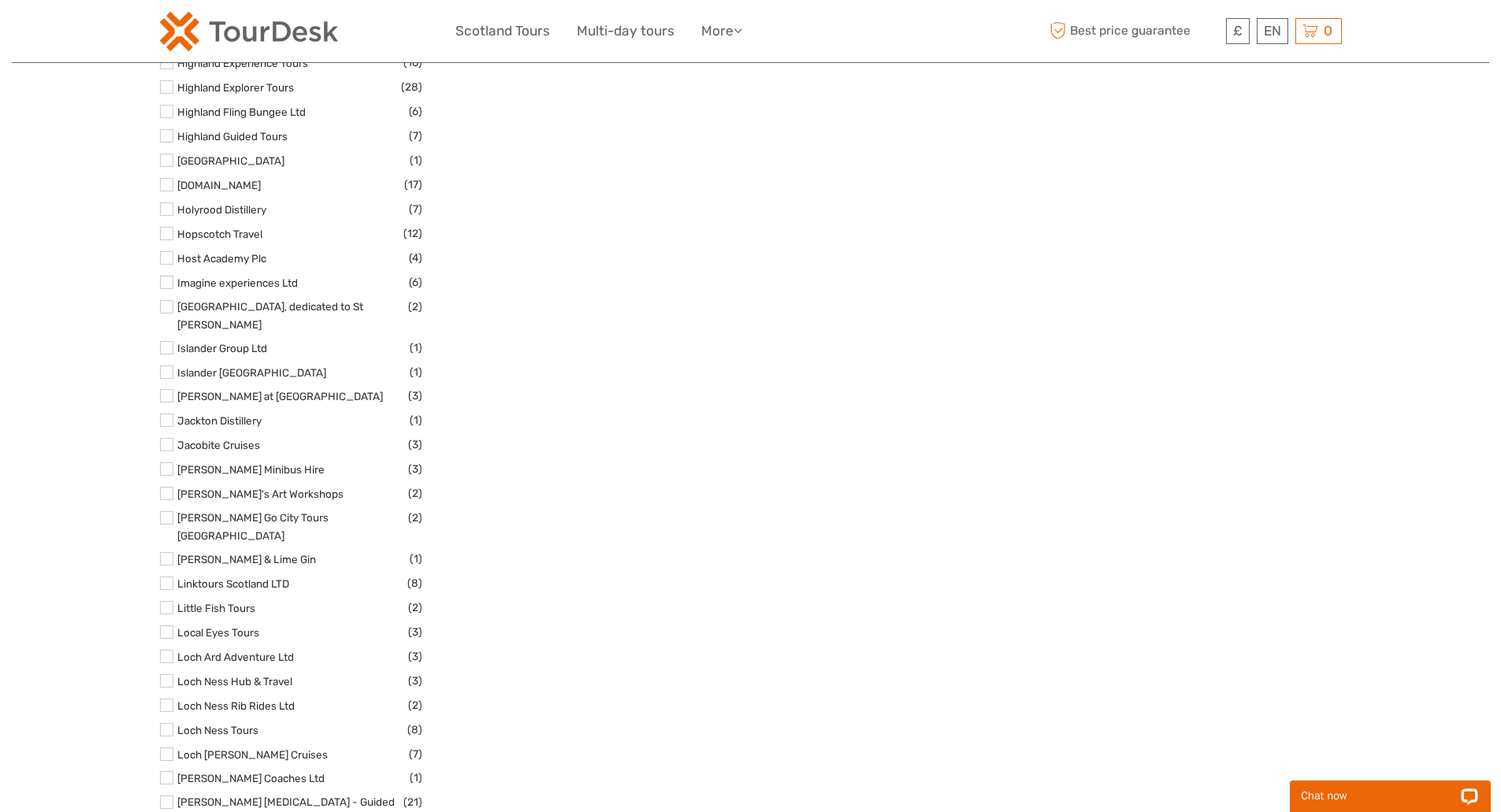 click at bounding box center (166, 493) 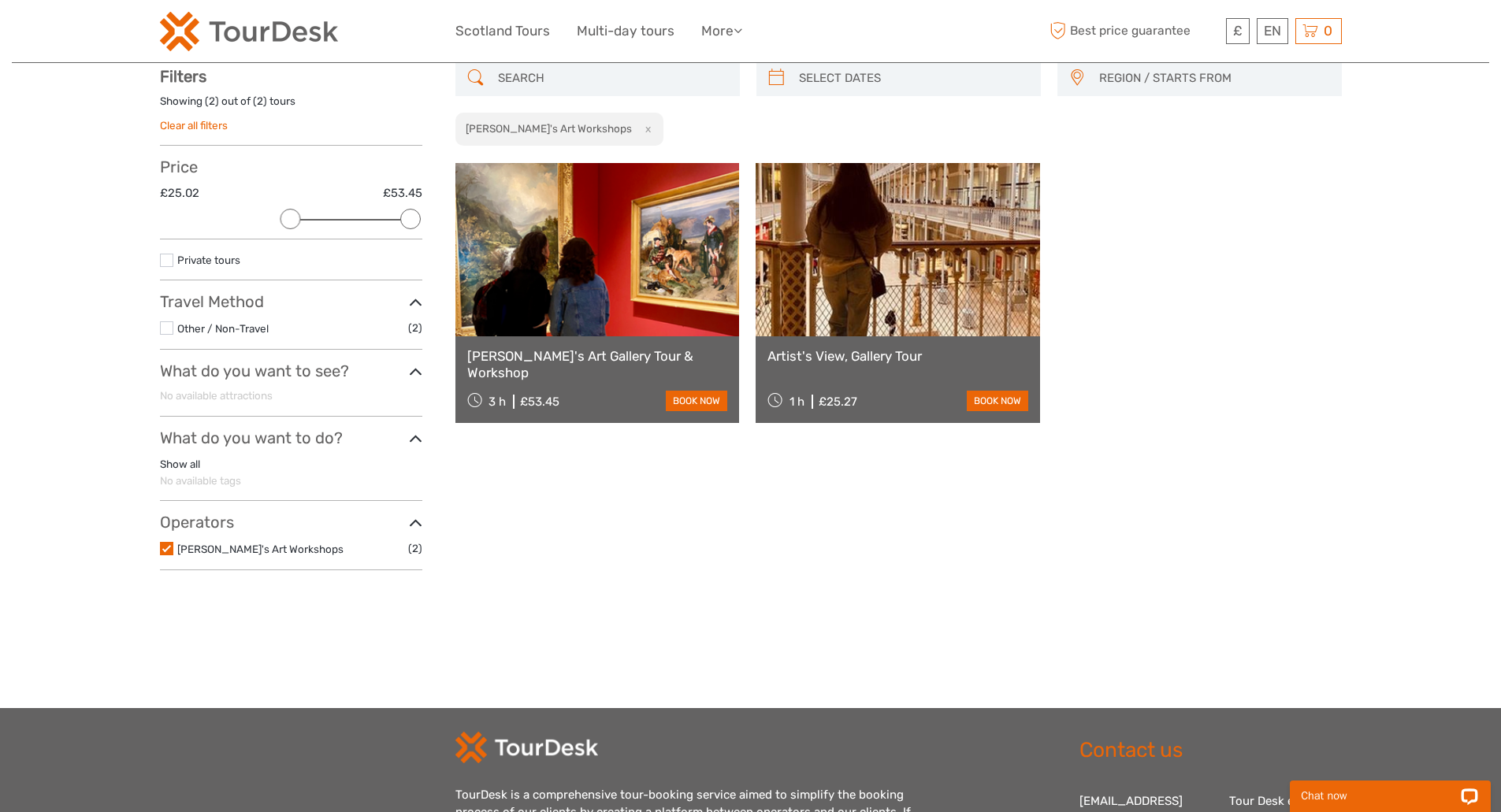 scroll, scrollTop: 90, scrollLeft: 0, axis: vertical 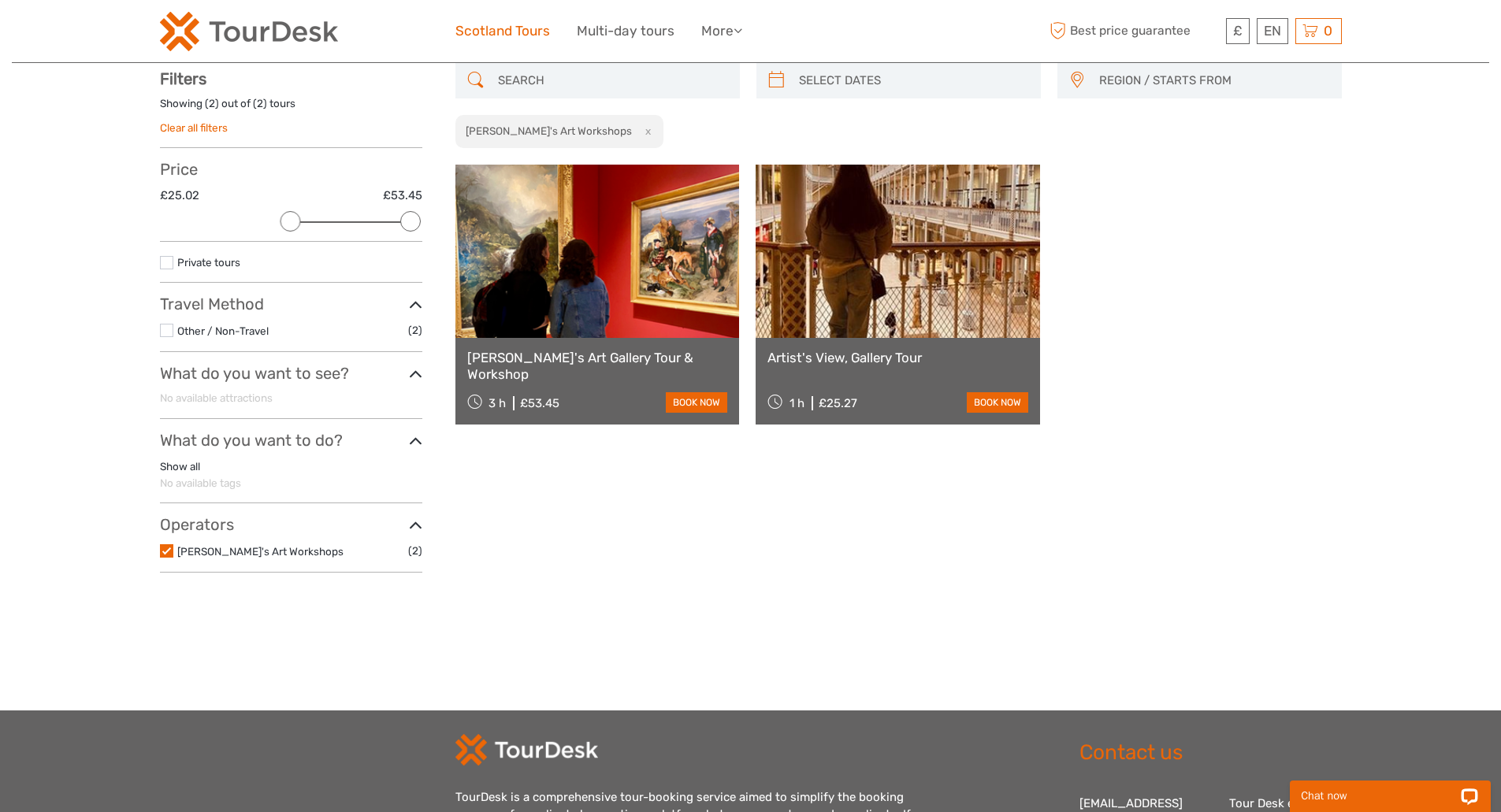click on "Scotland Tours" at bounding box center [503, 31] 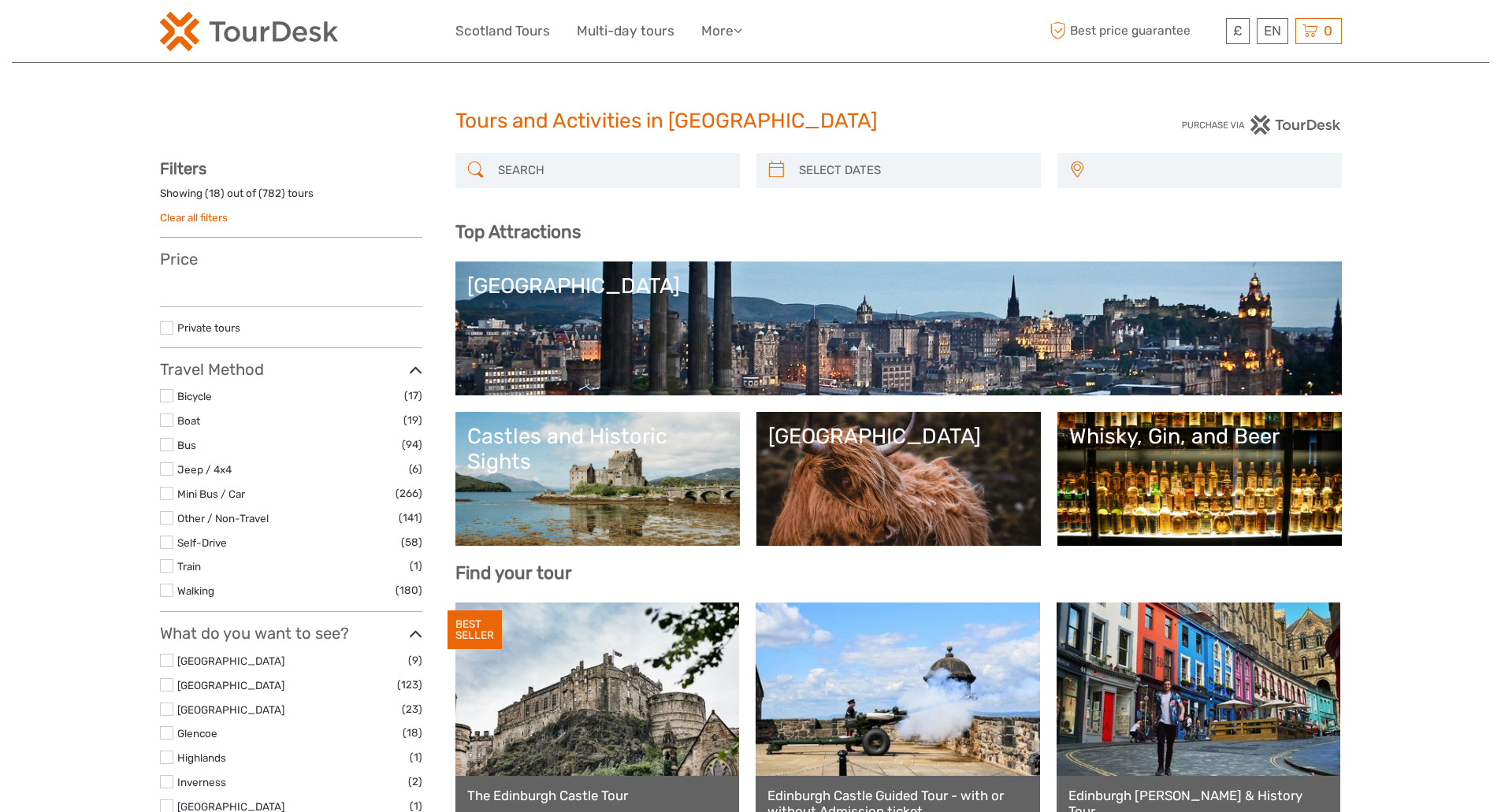 select 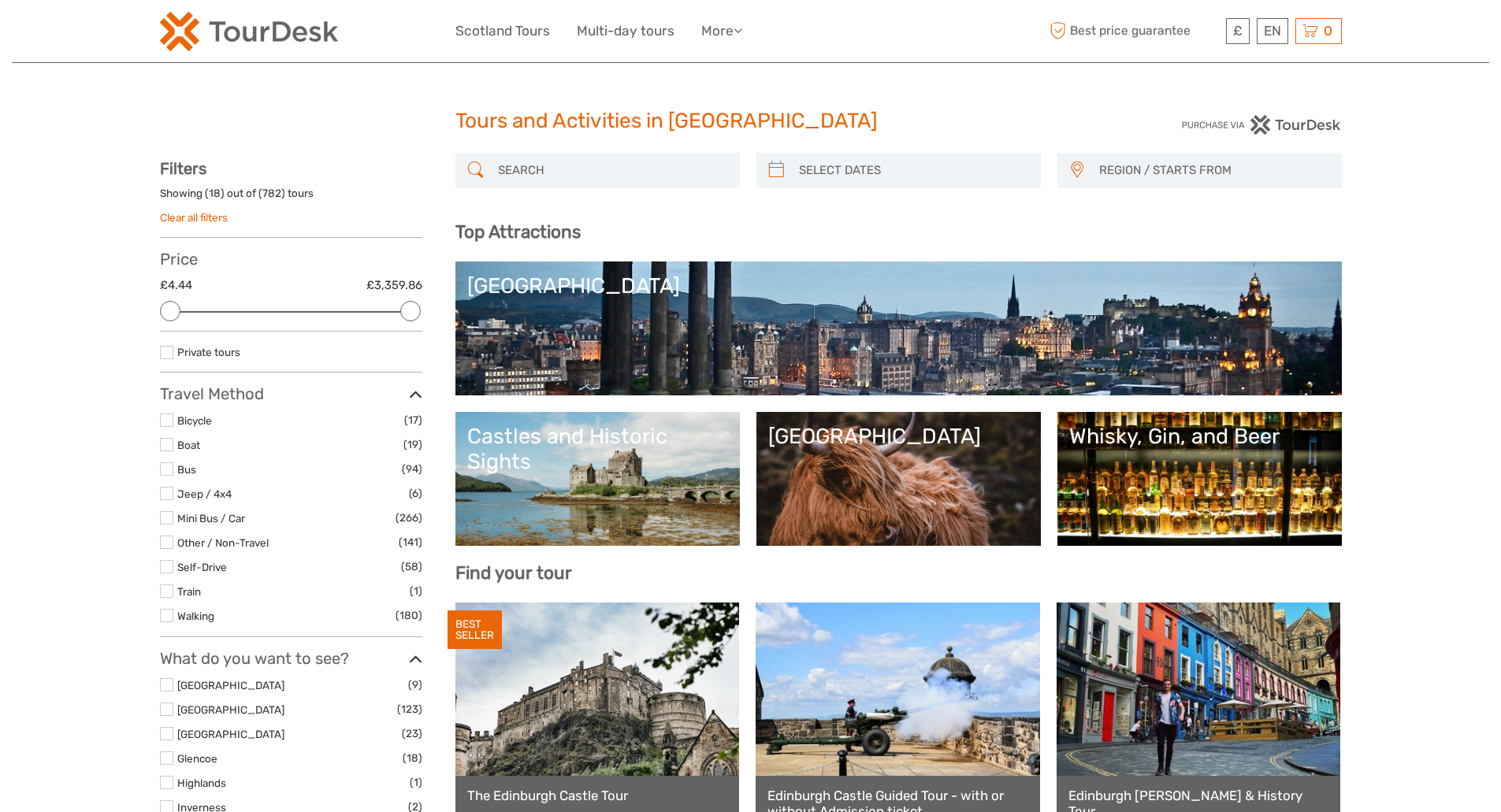 scroll, scrollTop: 0, scrollLeft: 0, axis: both 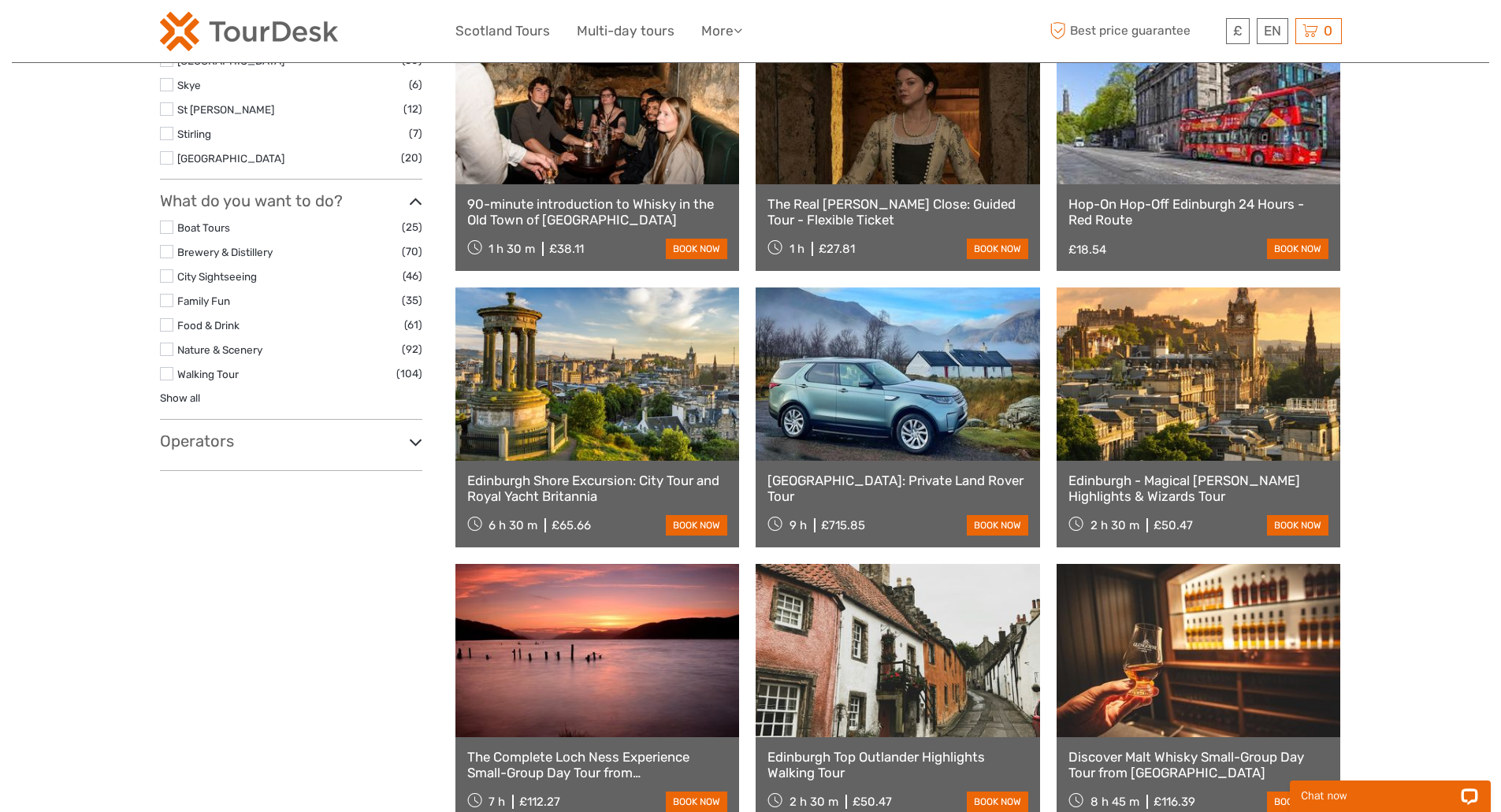 click on "Operators" at bounding box center (291, 441) 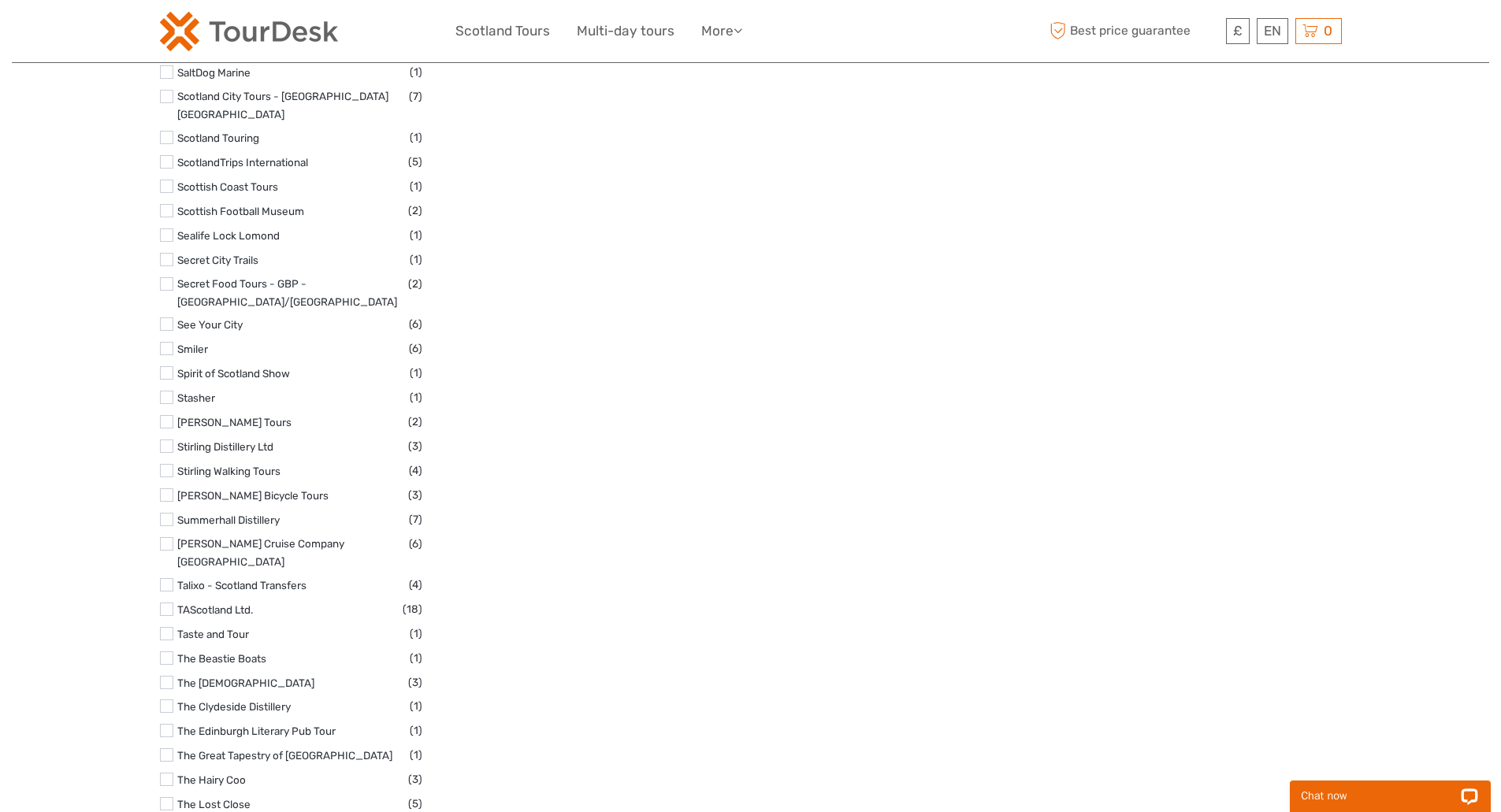 scroll, scrollTop: 3872, scrollLeft: 0, axis: vertical 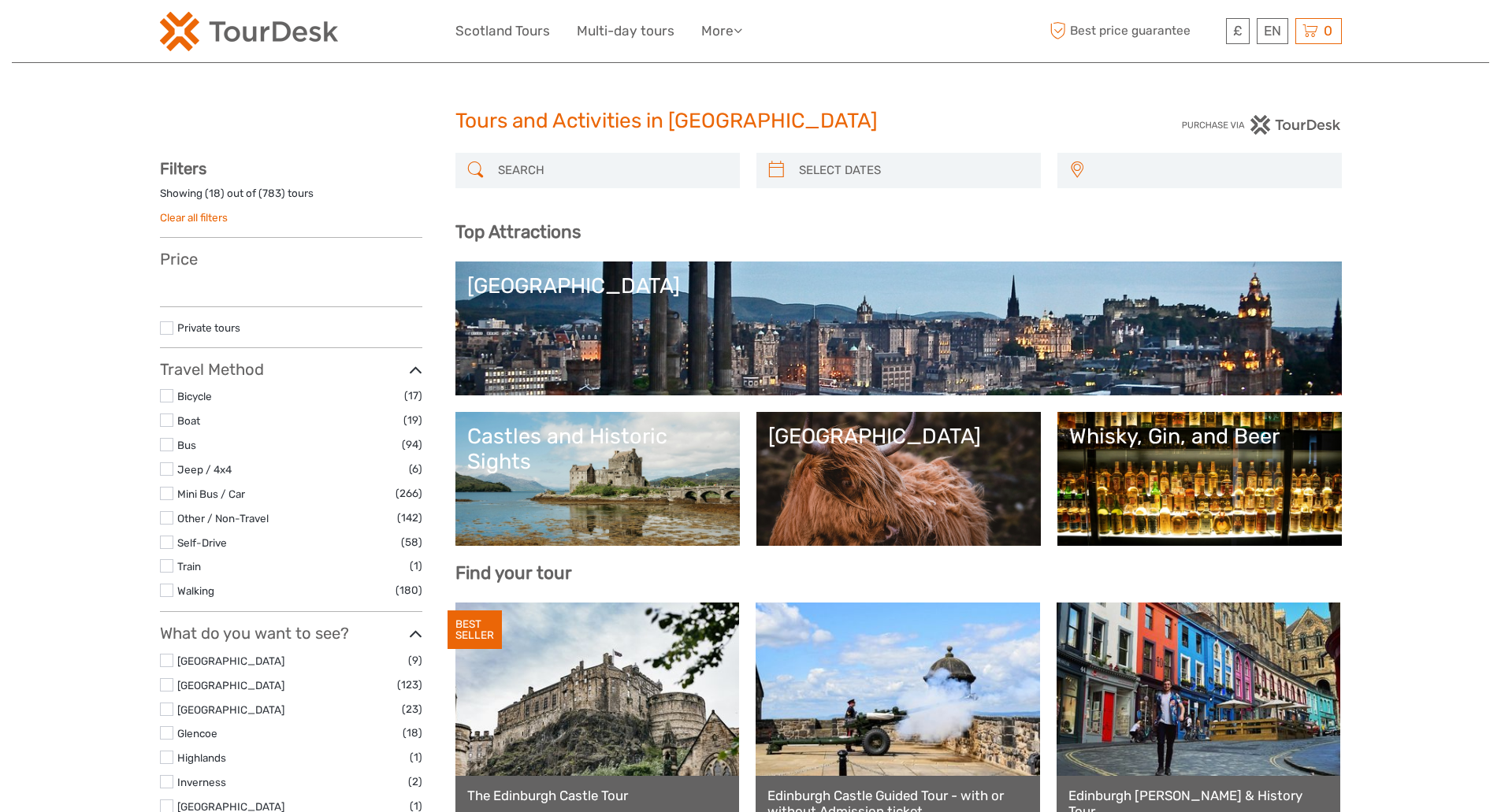 select 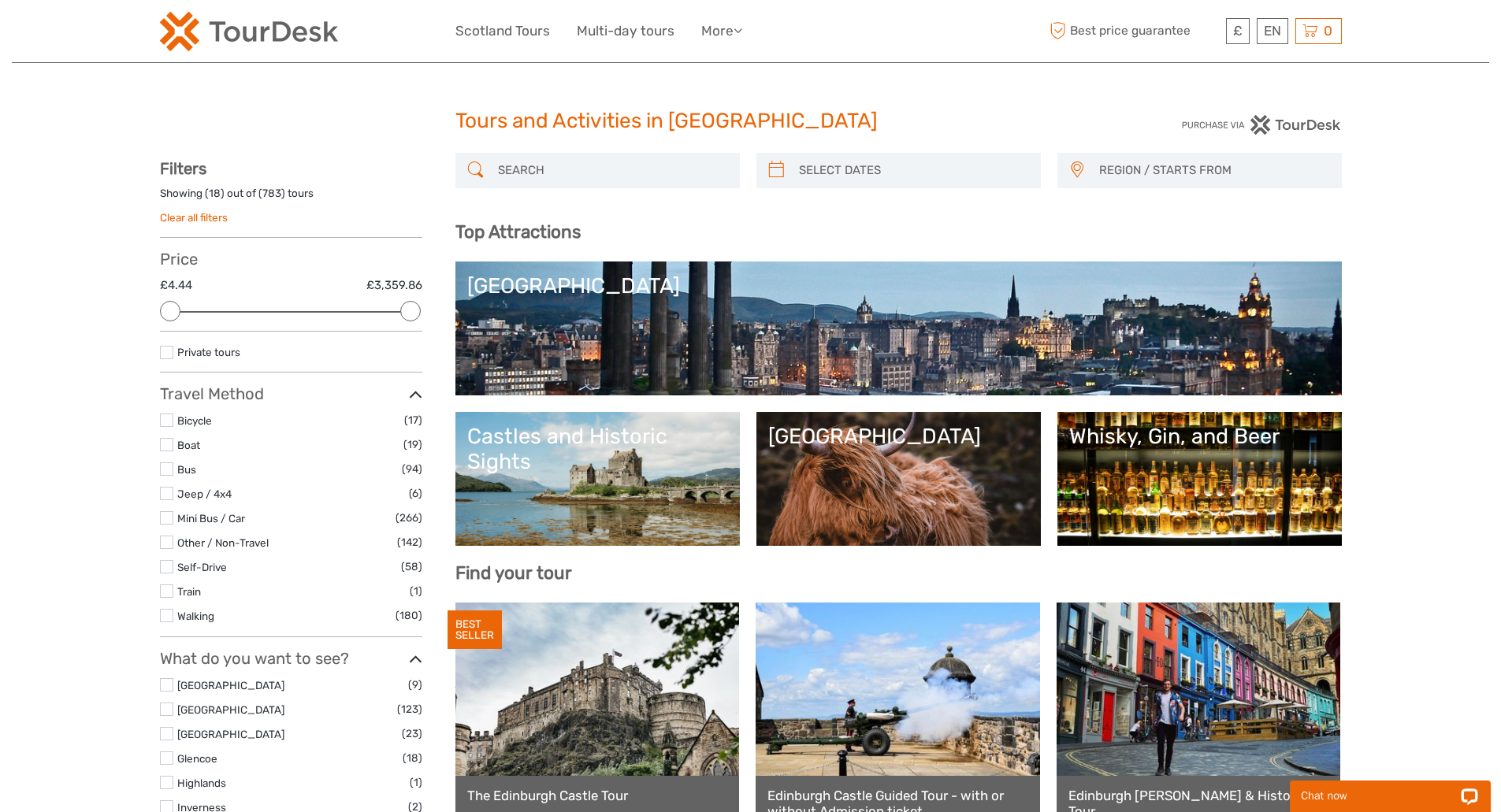 scroll, scrollTop: 0, scrollLeft: 0, axis: both 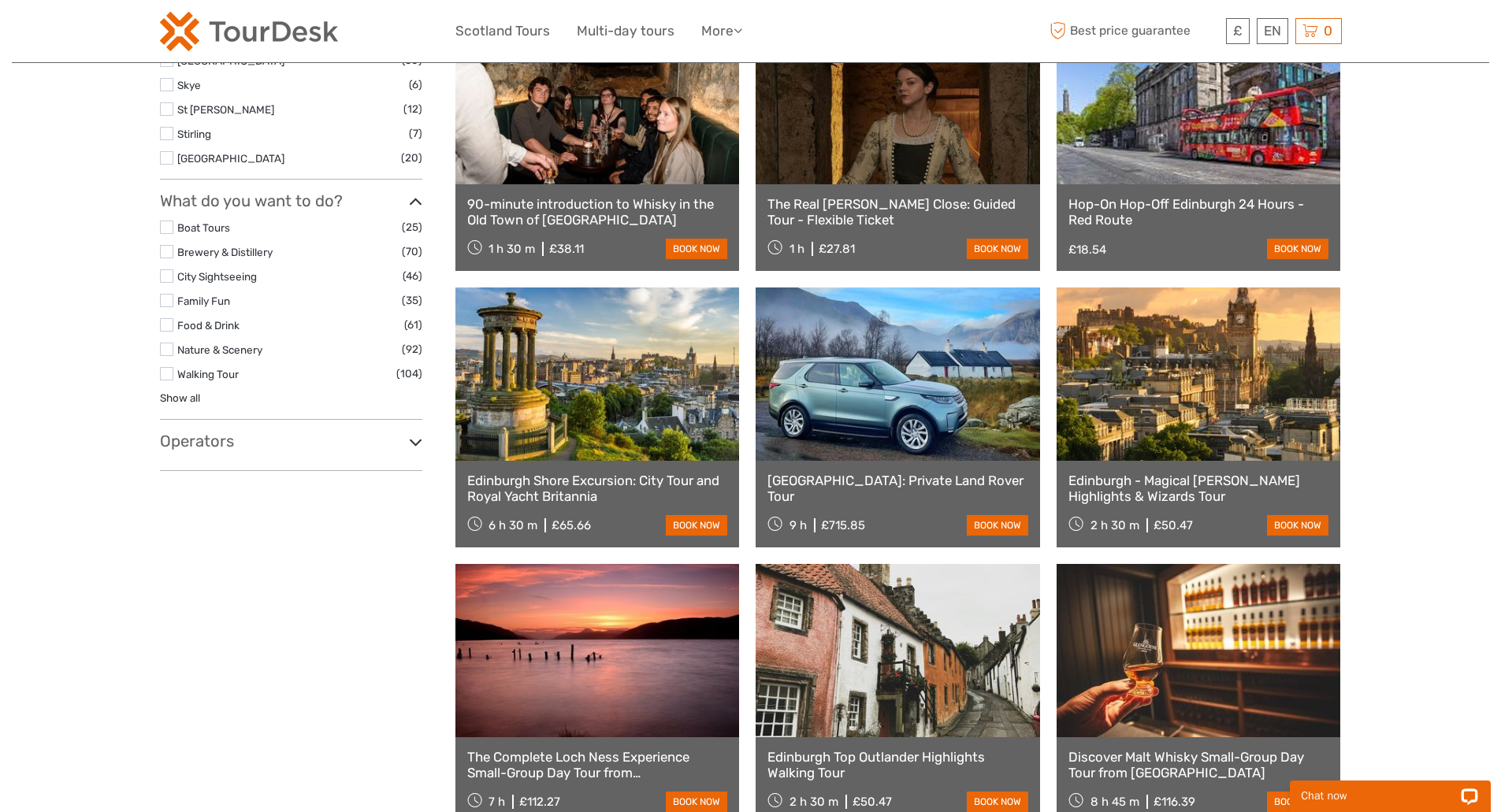 click on "Operators" at bounding box center [291, 441] 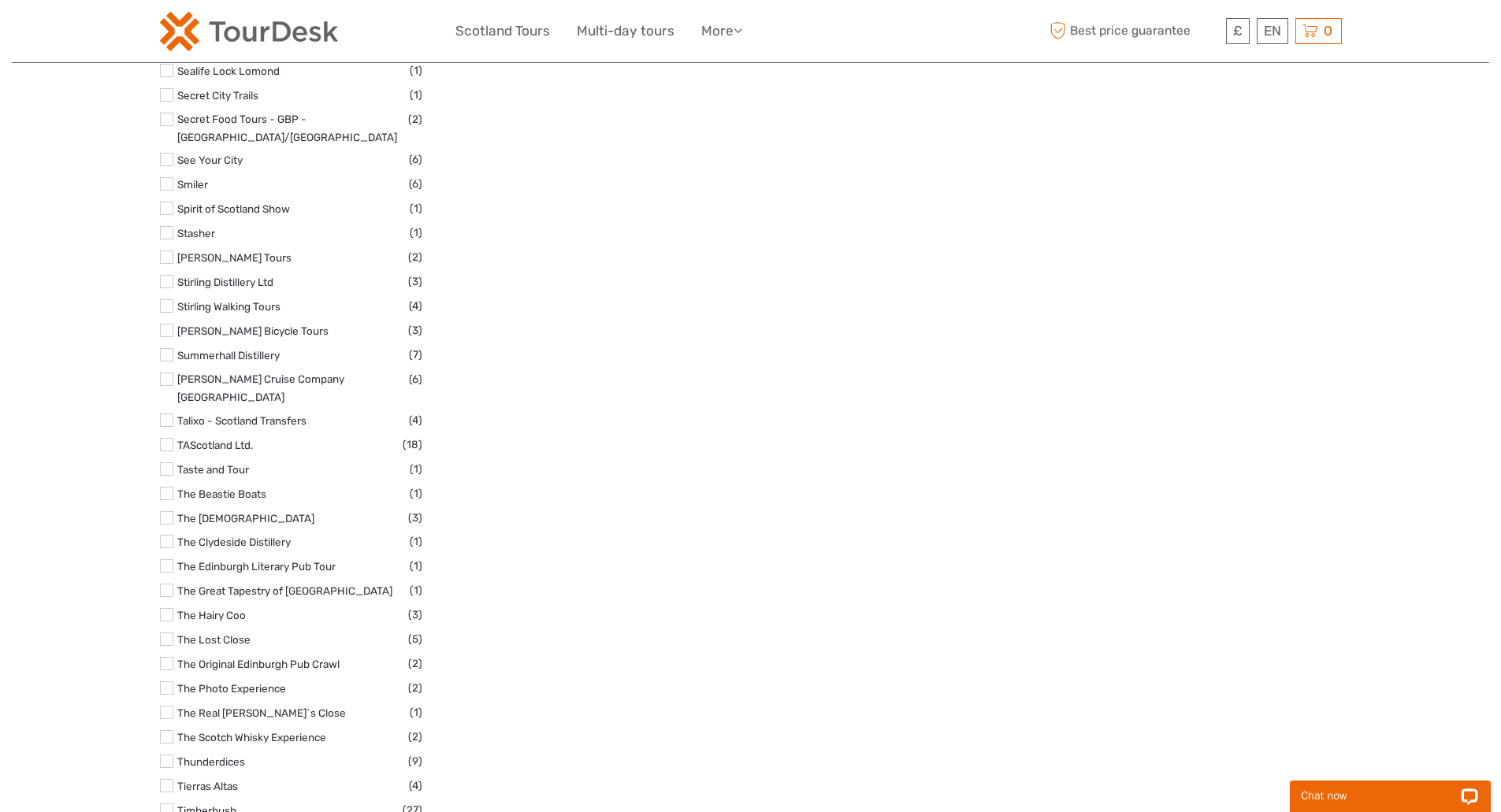 scroll, scrollTop: 3989, scrollLeft: 0, axis: vertical 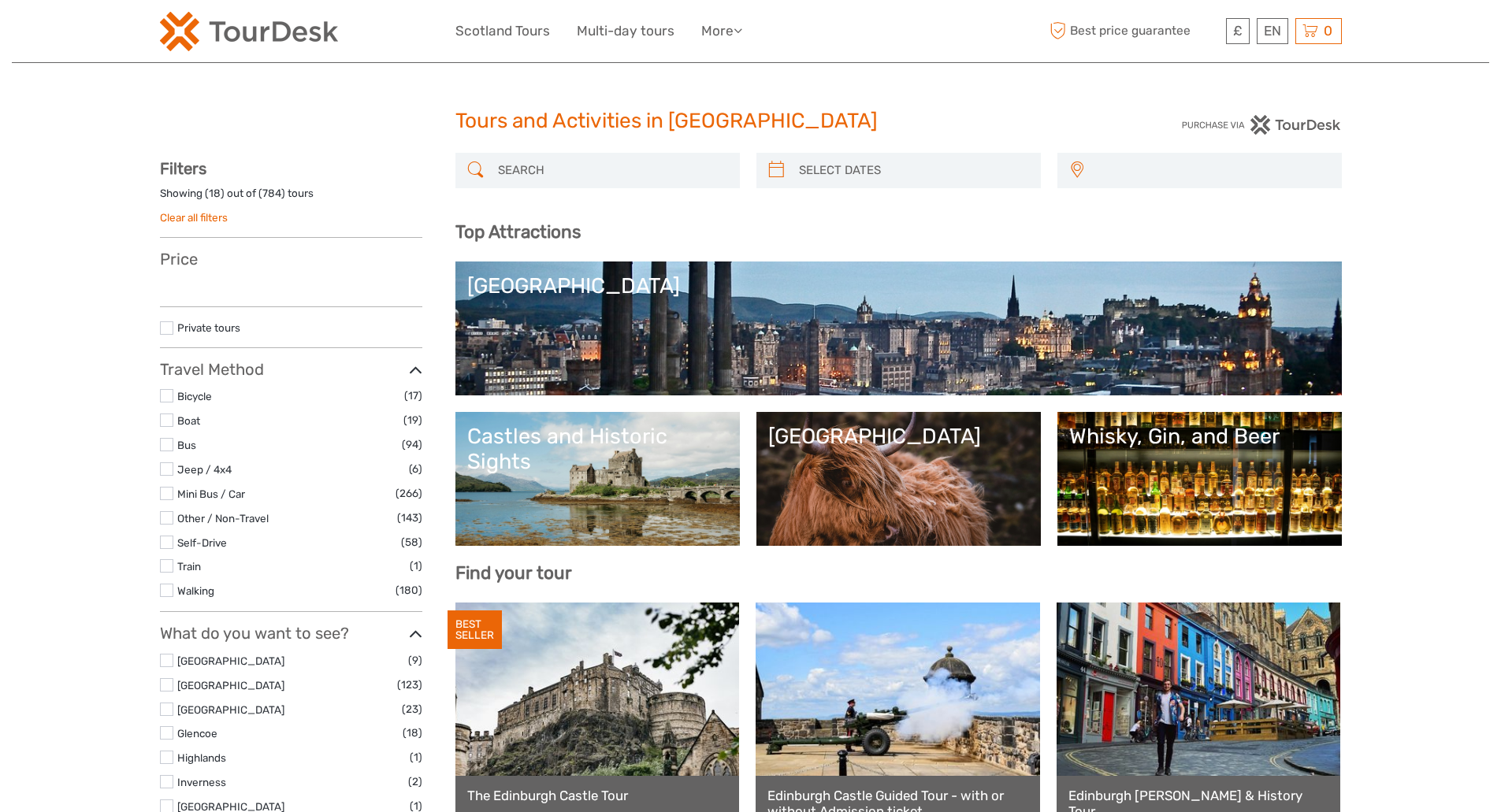 select 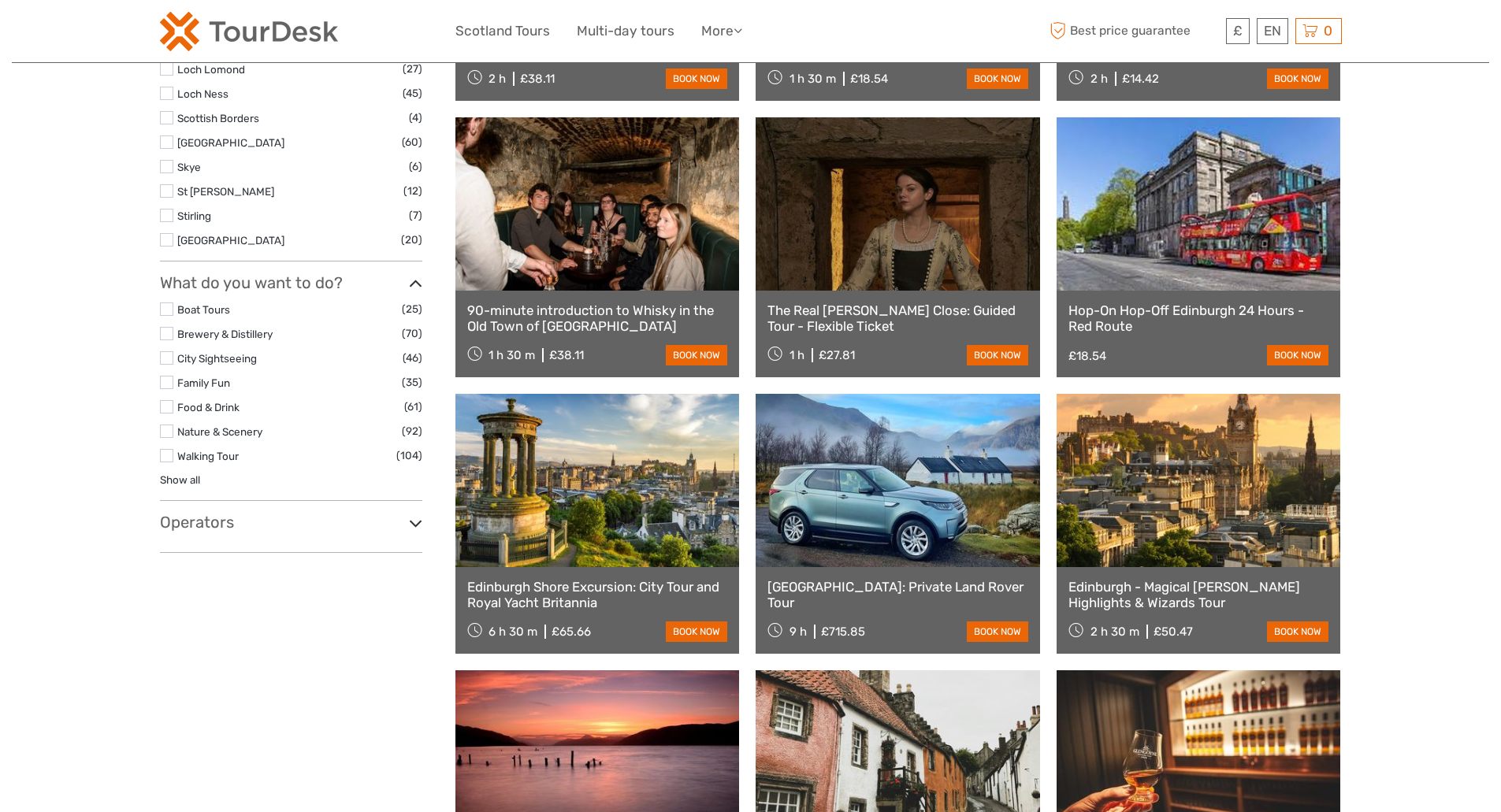 select 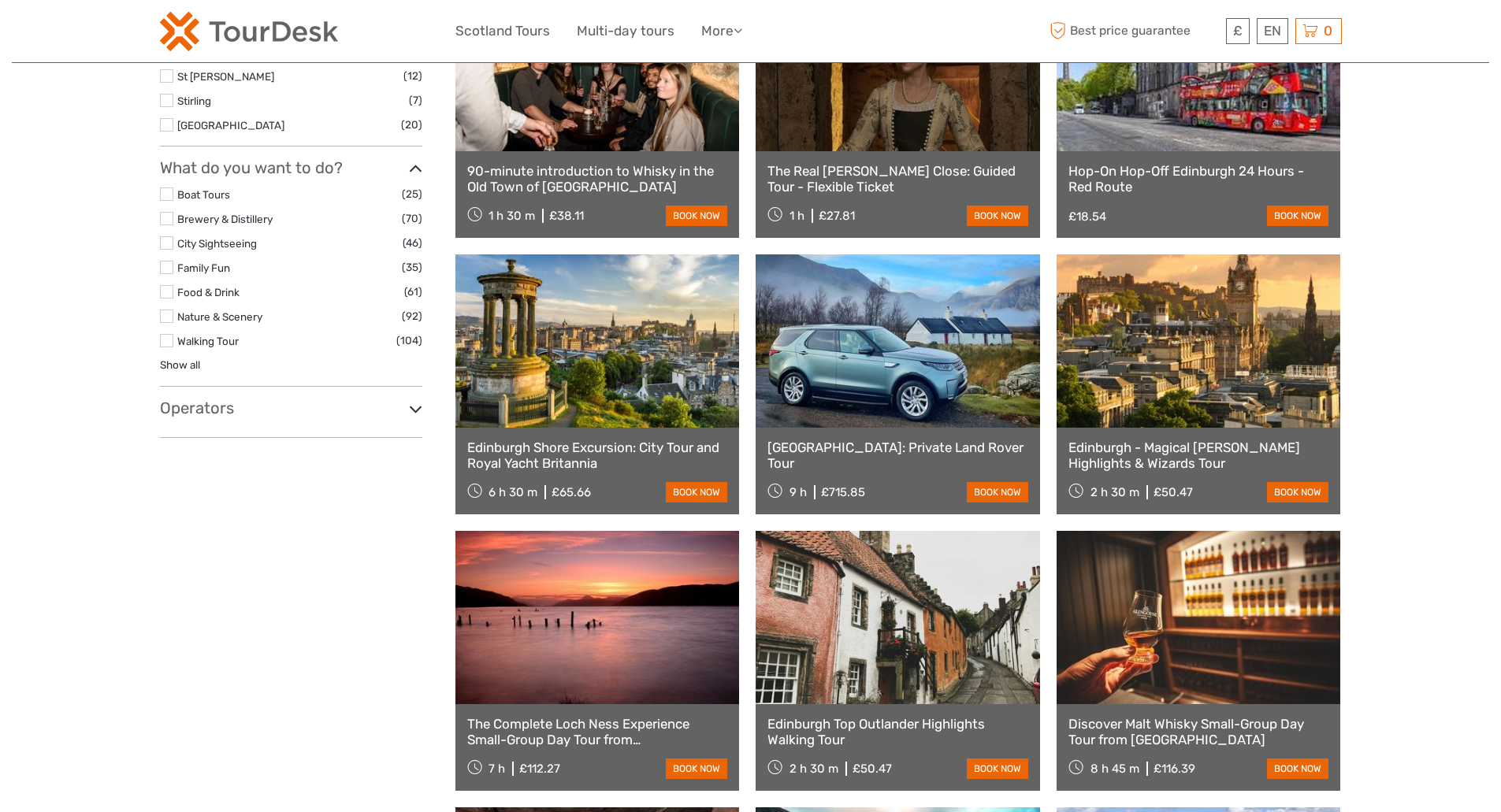 scroll, scrollTop: 888, scrollLeft: 0, axis: vertical 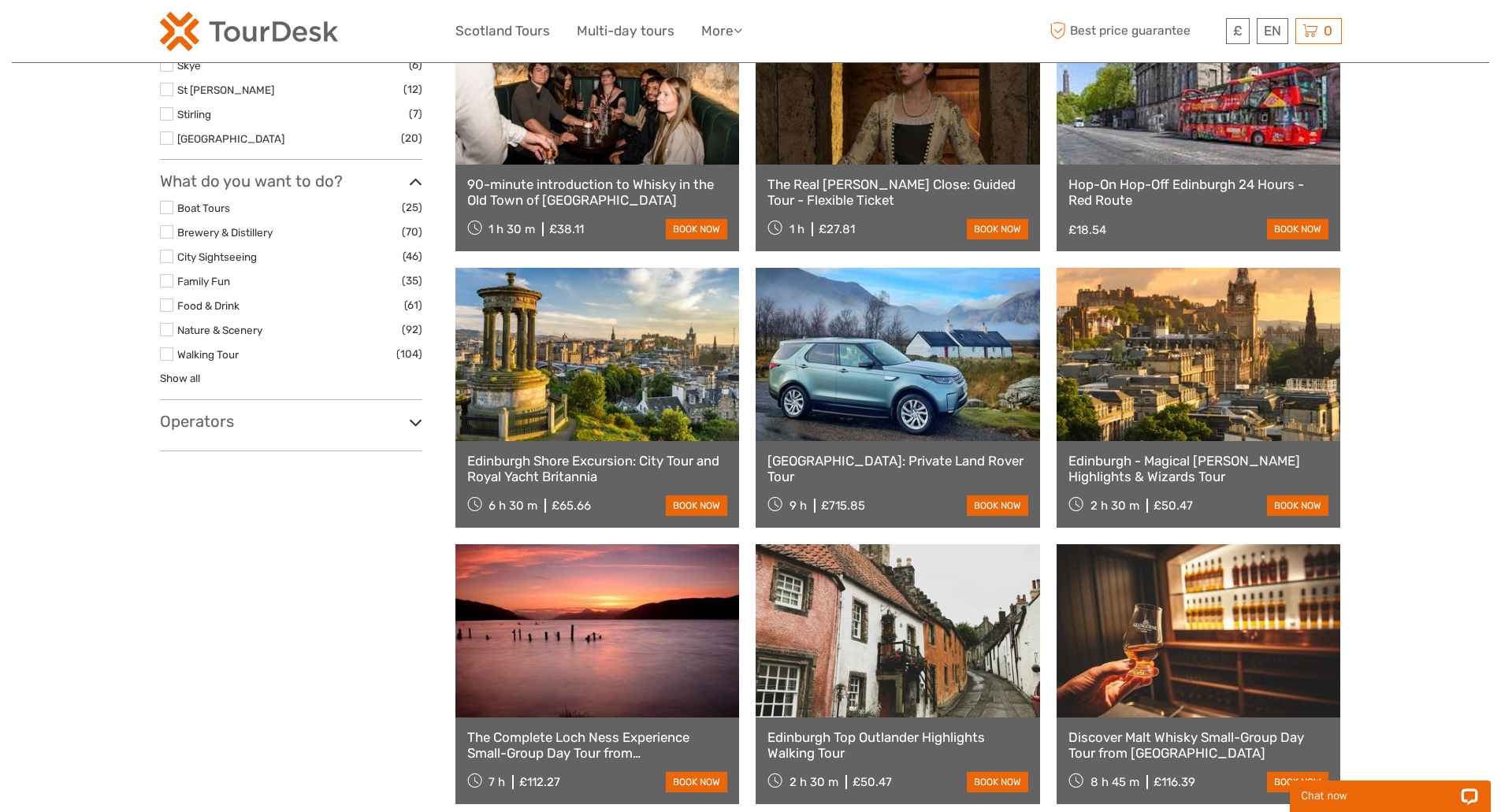 click on "Operators" at bounding box center (291, 421) 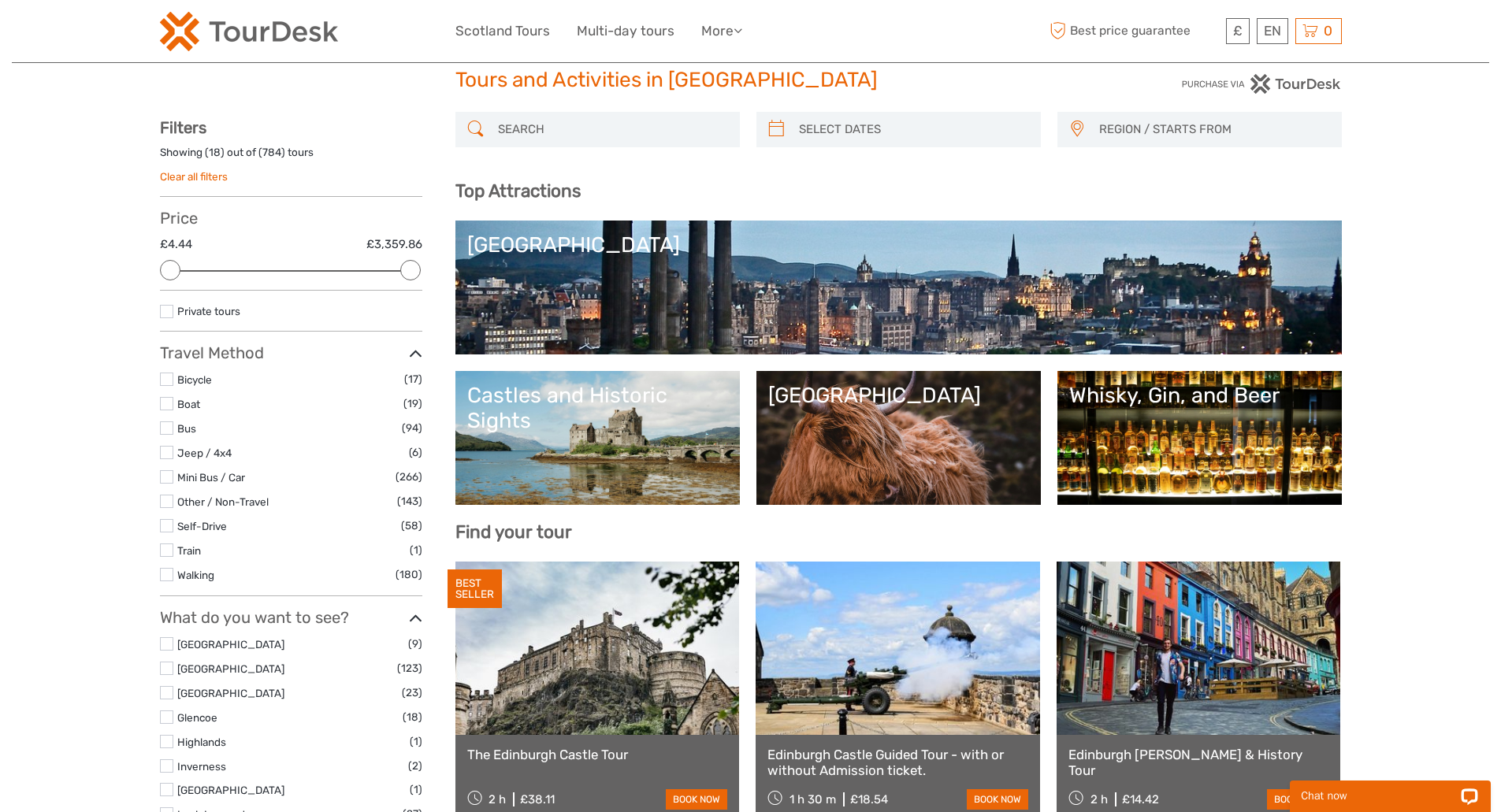 scroll, scrollTop: 0, scrollLeft: 0, axis: both 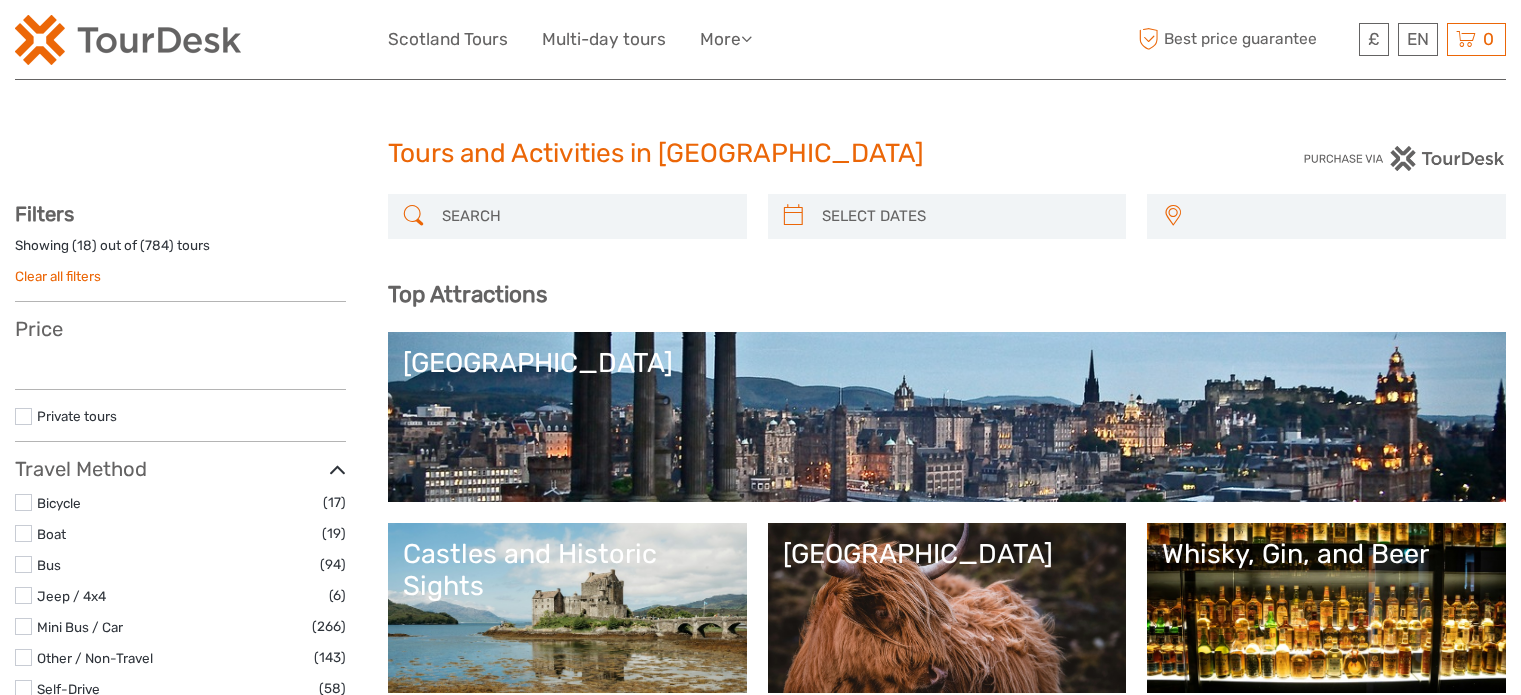select 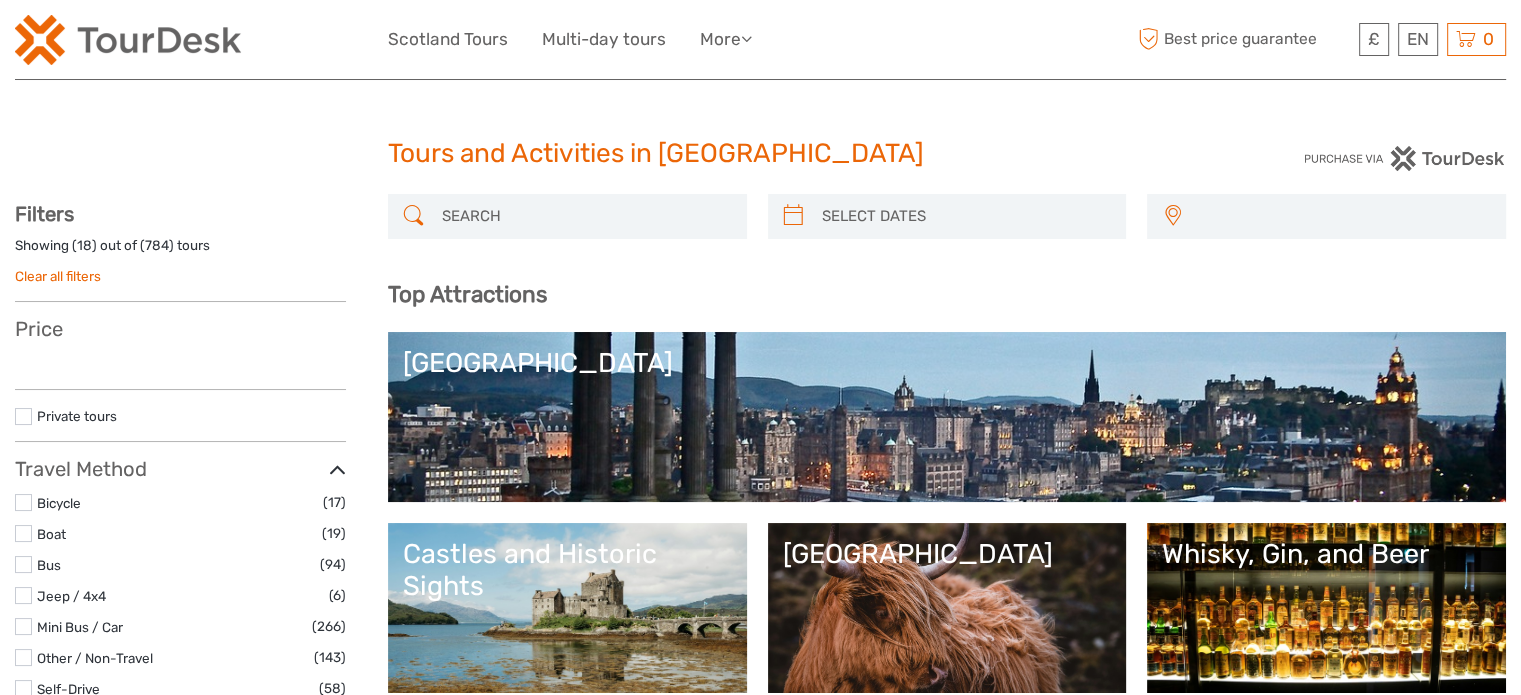 scroll, scrollTop: 0, scrollLeft: 0, axis: both 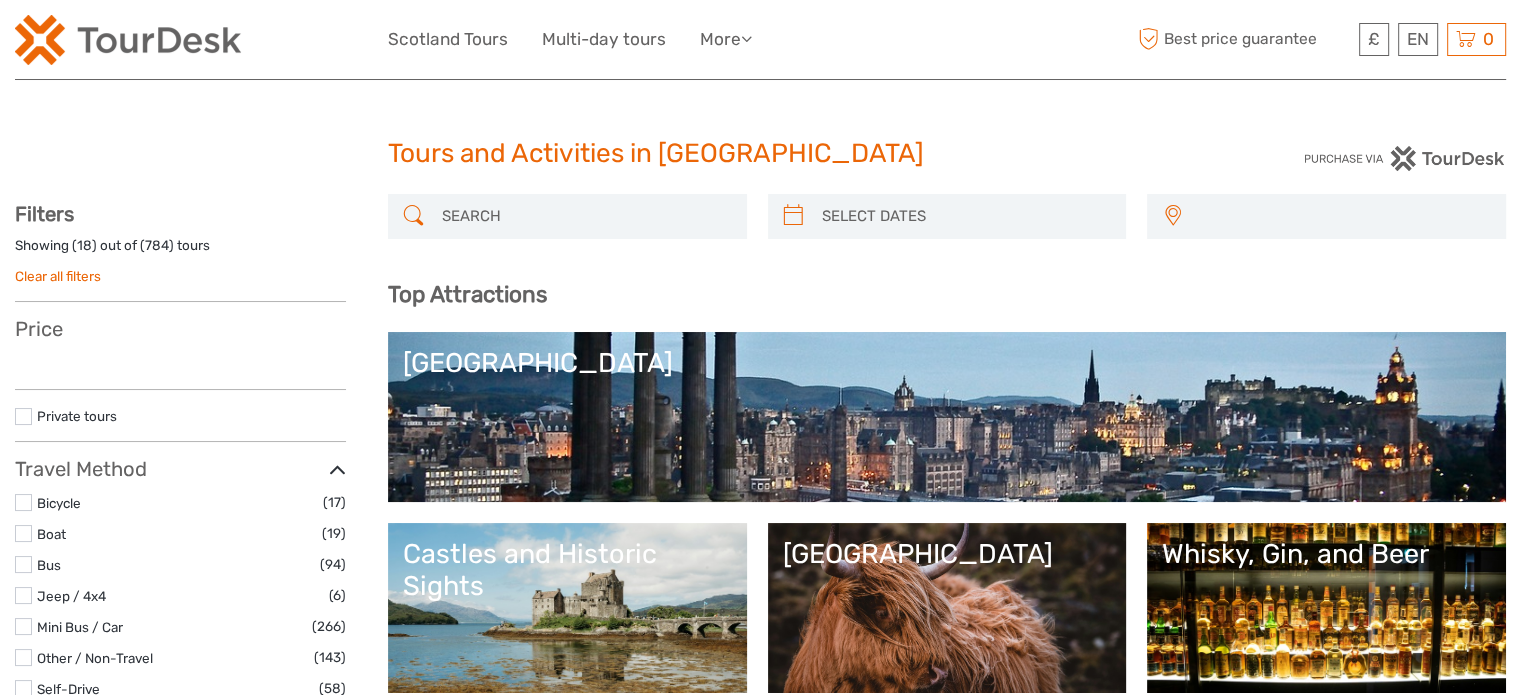 select 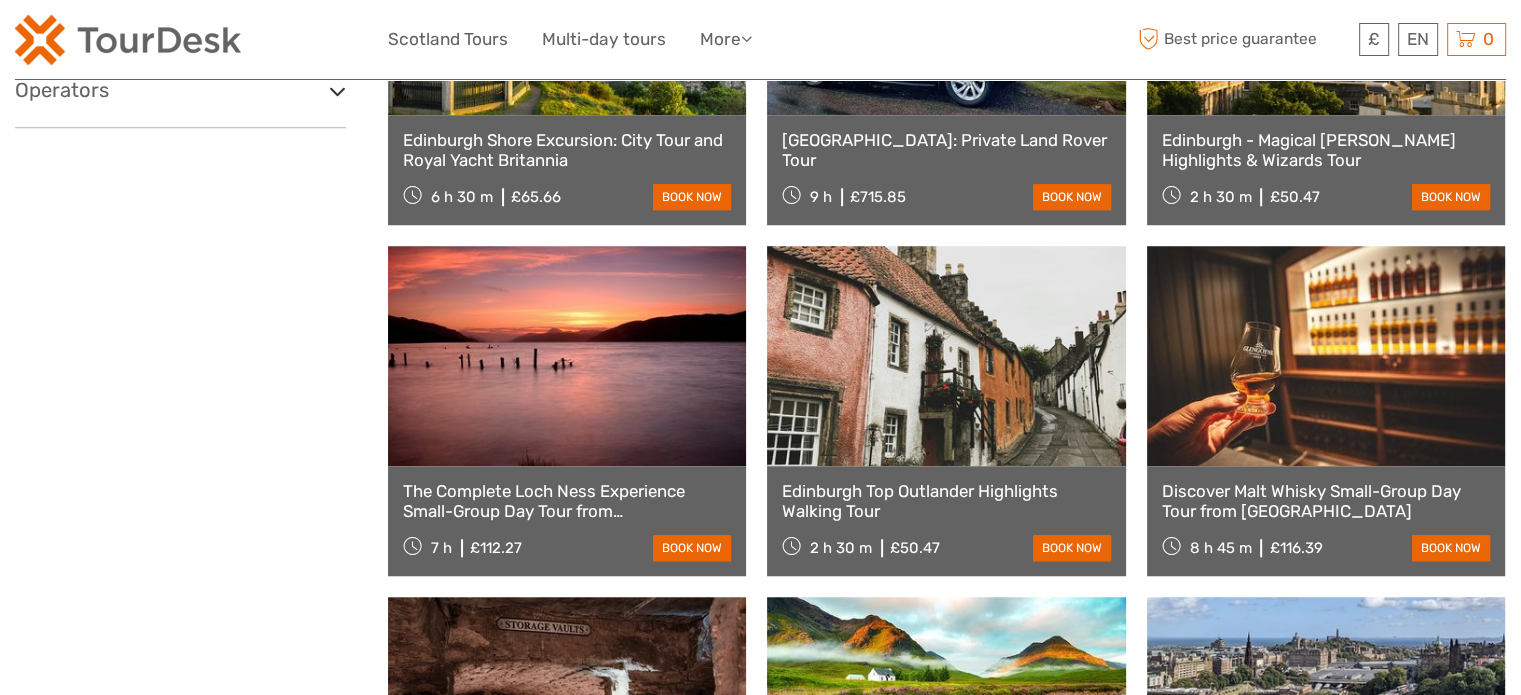 scroll, scrollTop: 2059, scrollLeft: 0, axis: vertical 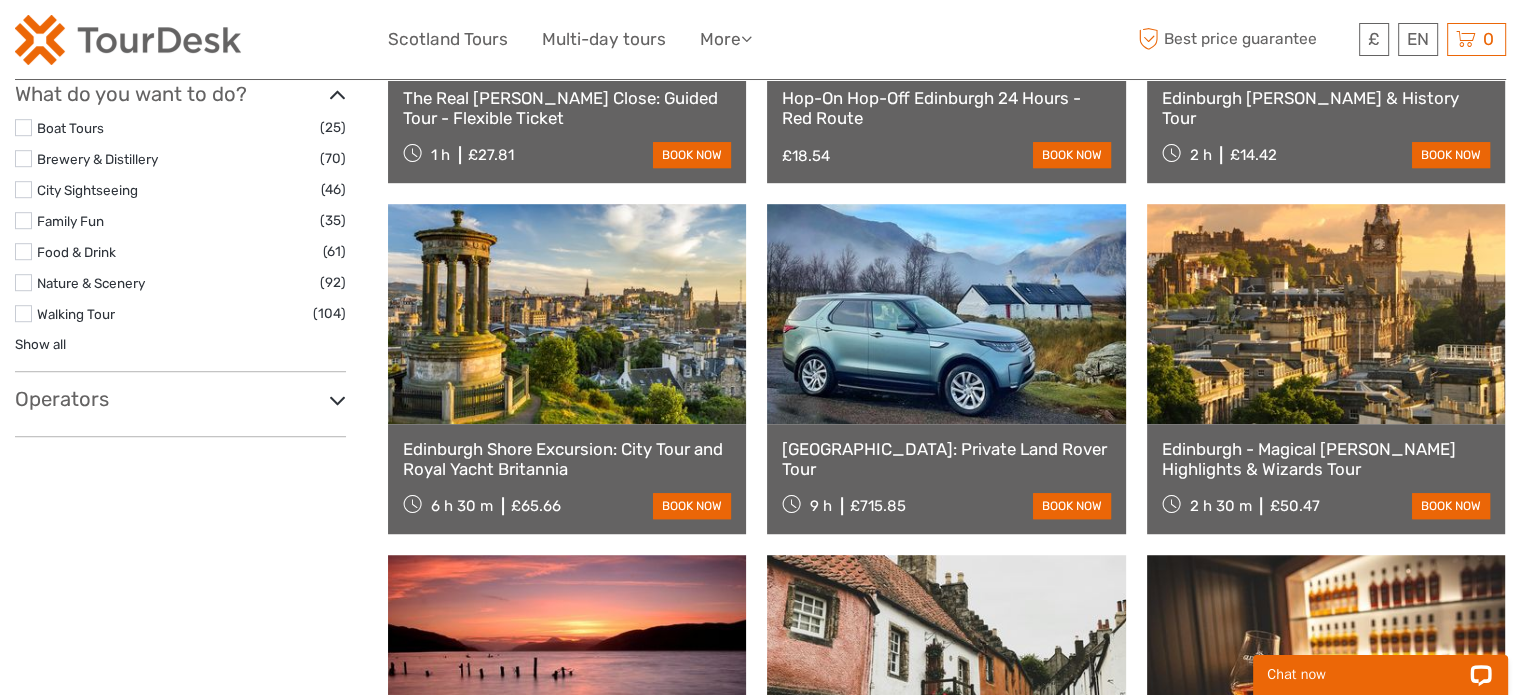 click on "Operators" at bounding box center [180, 399] 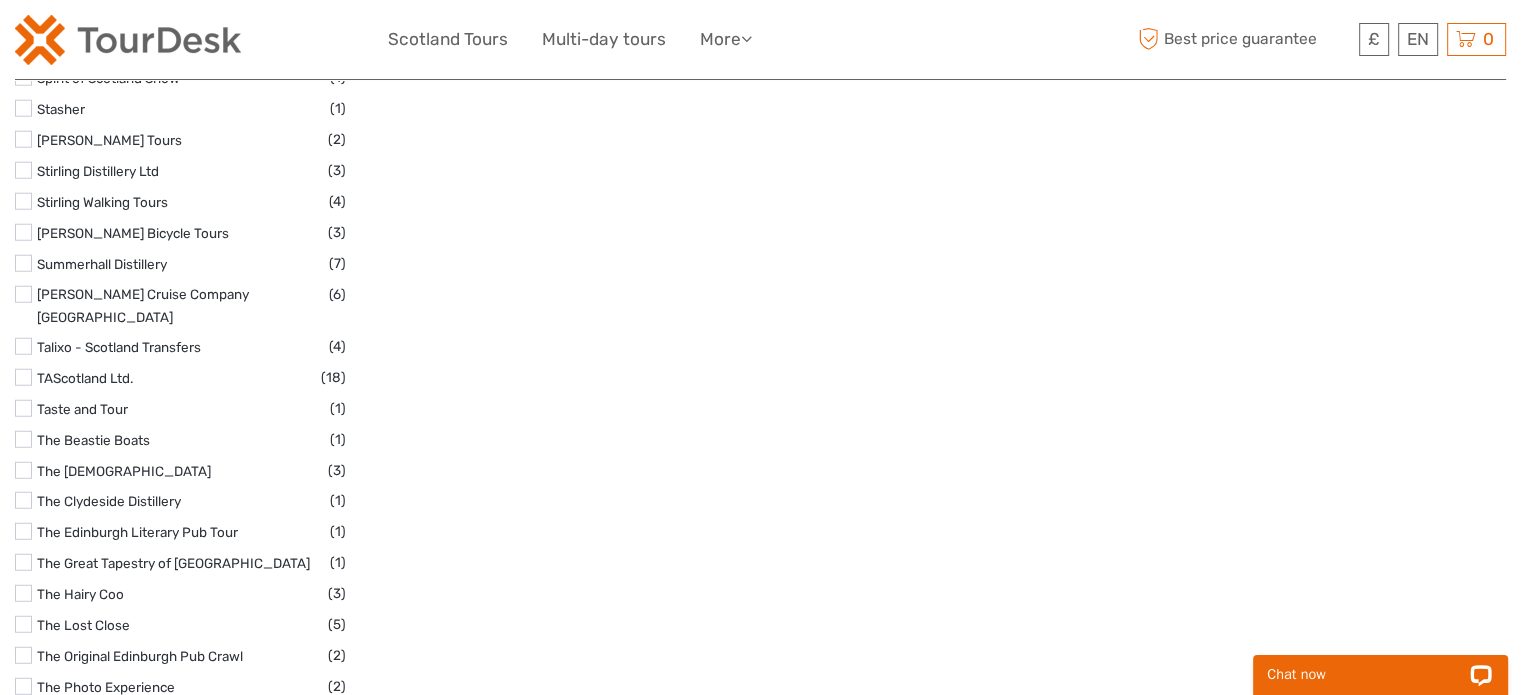 scroll, scrollTop: 5309, scrollLeft: 0, axis: vertical 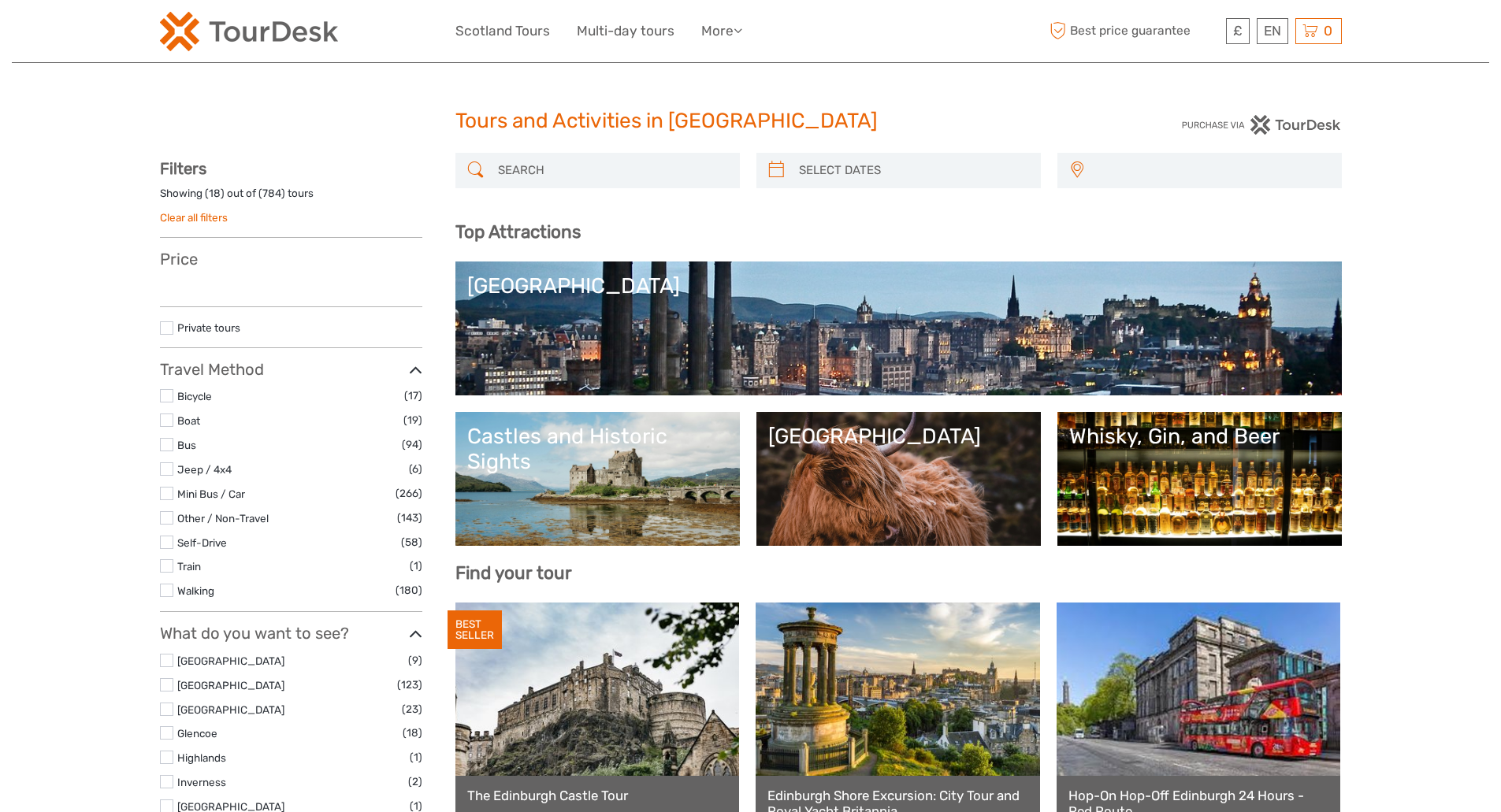select 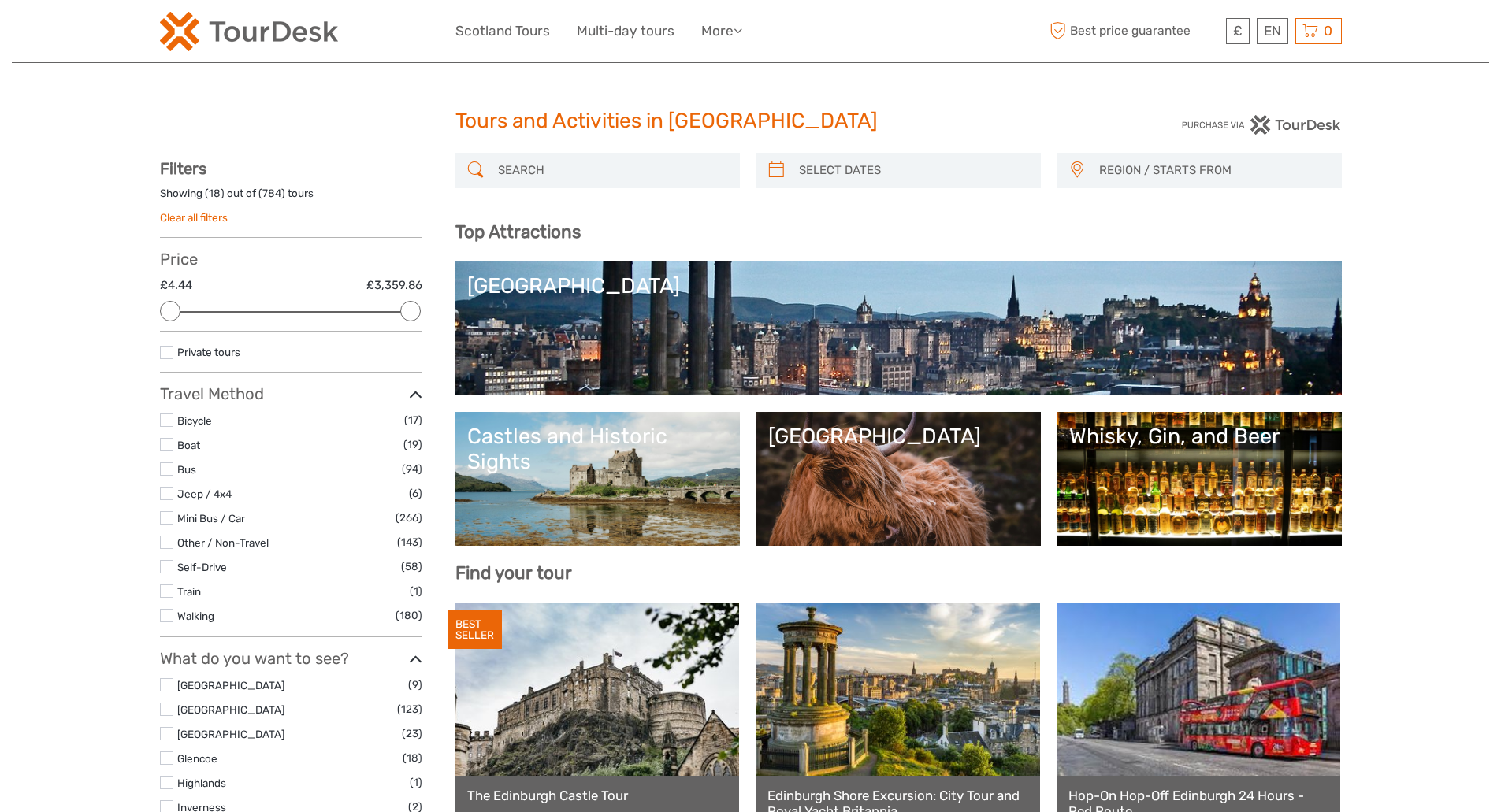 scroll, scrollTop: 0, scrollLeft: 0, axis: both 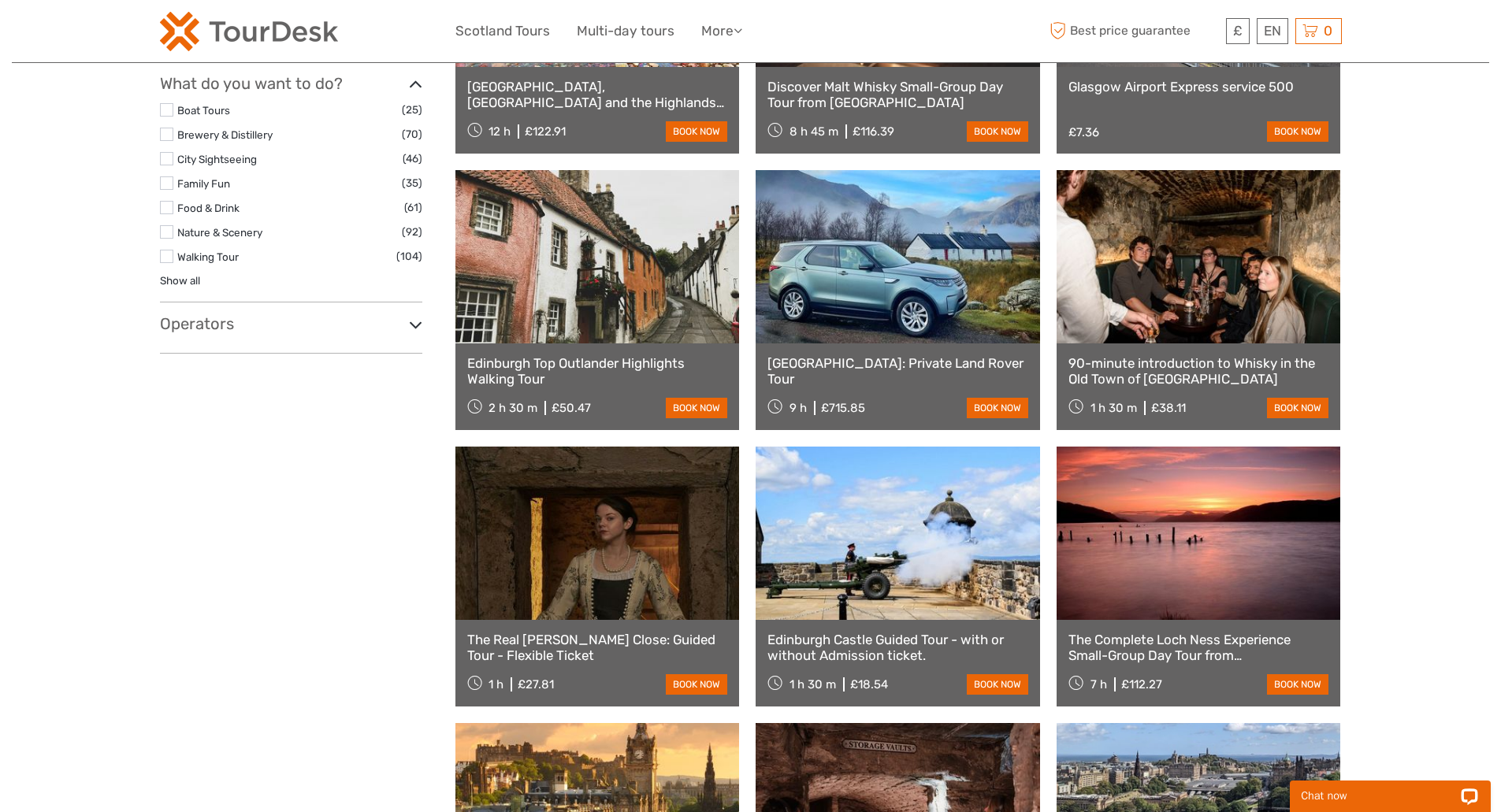 click on "Operators" at bounding box center [291, 324] 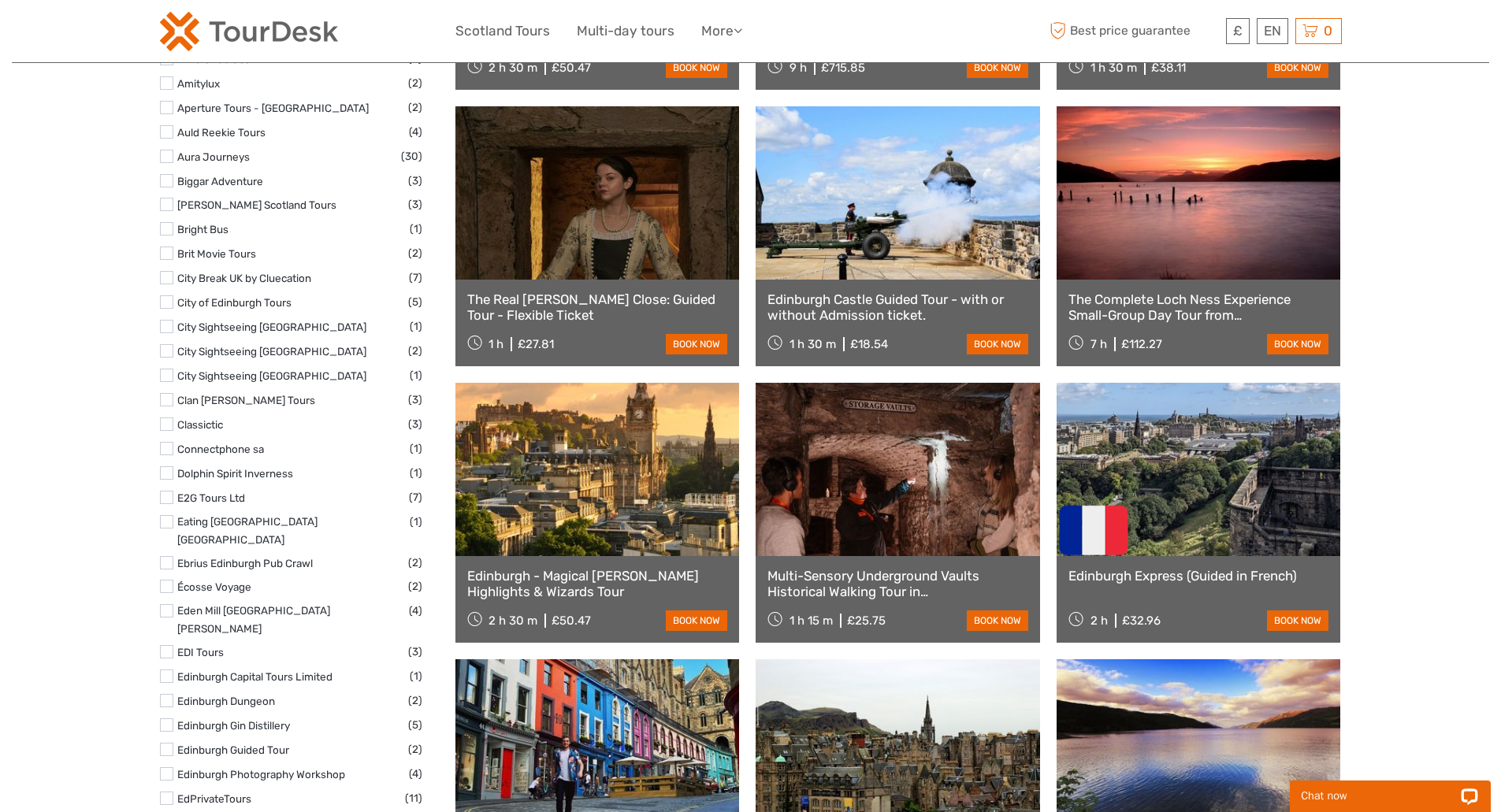 scroll, scrollTop: 1391, scrollLeft: 0, axis: vertical 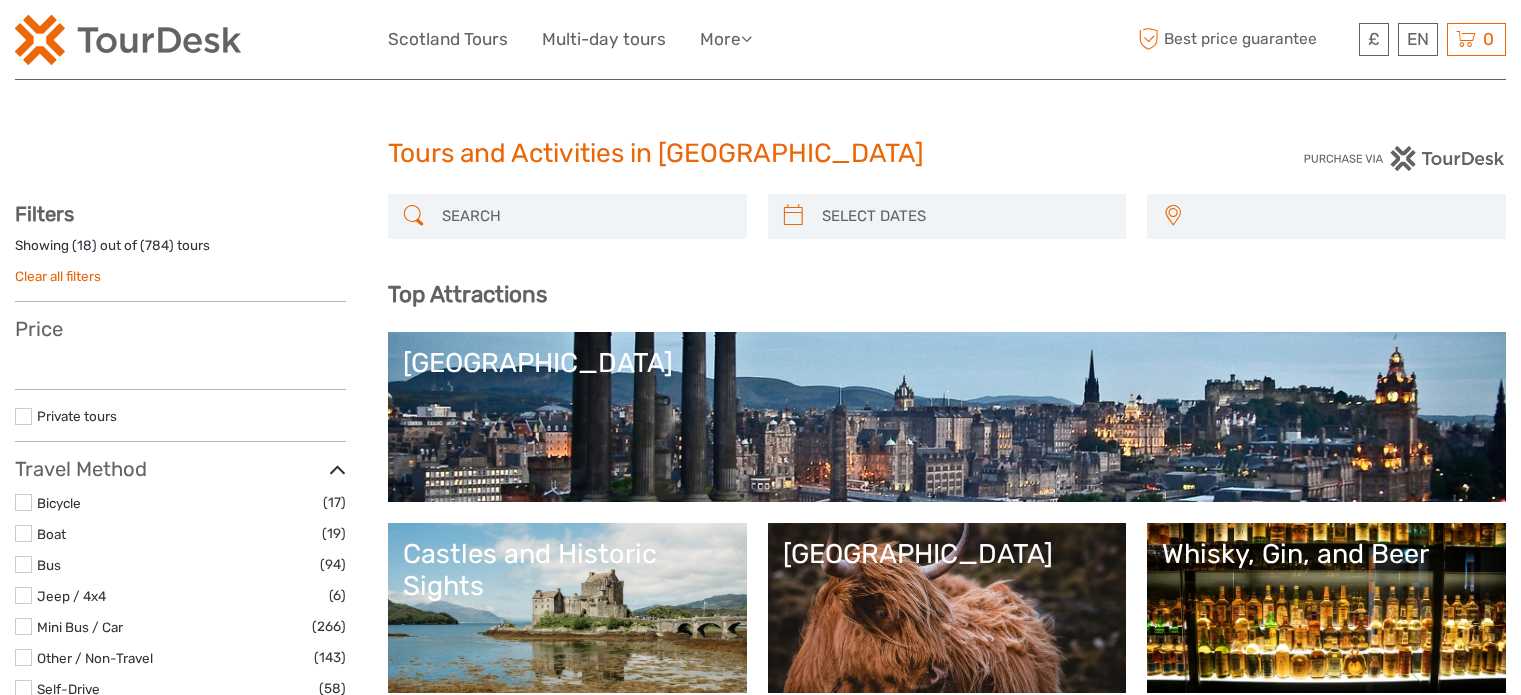 select 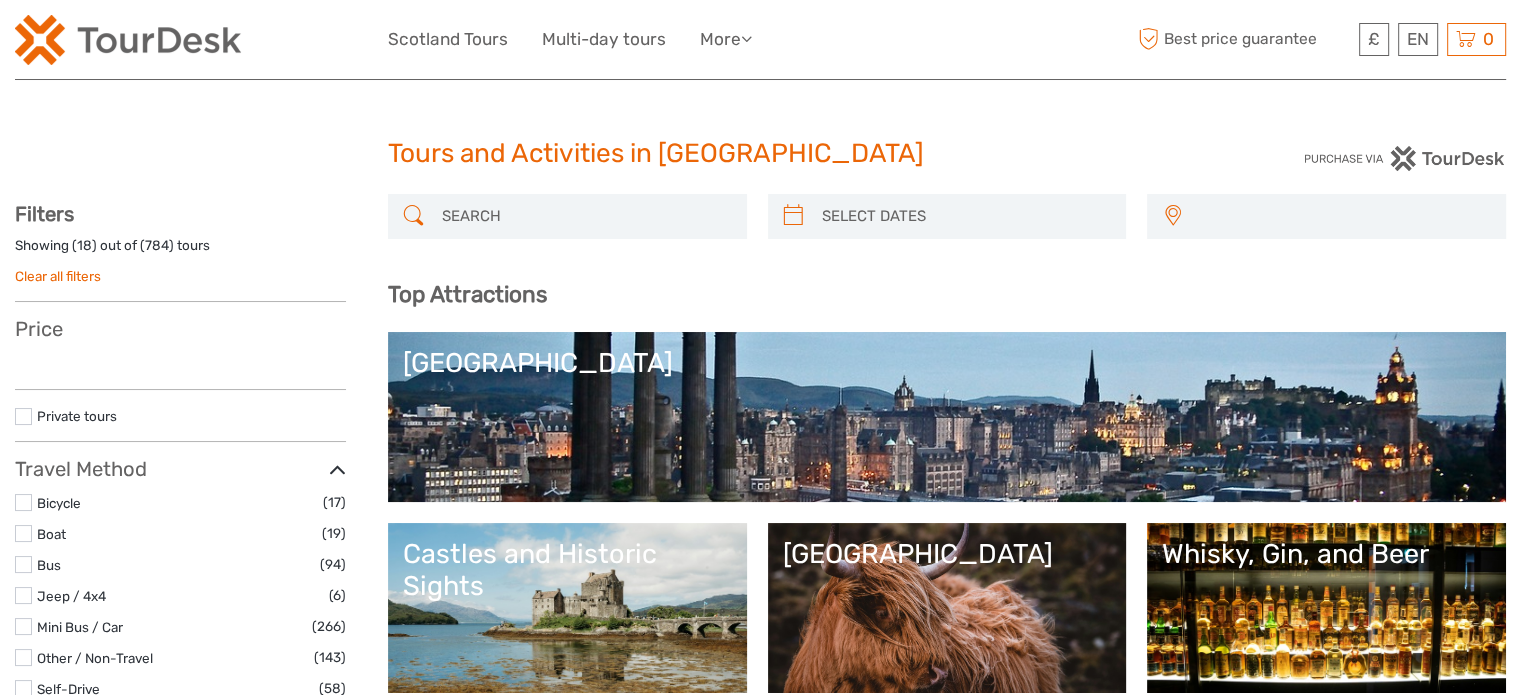 scroll, scrollTop: 0, scrollLeft: 0, axis: both 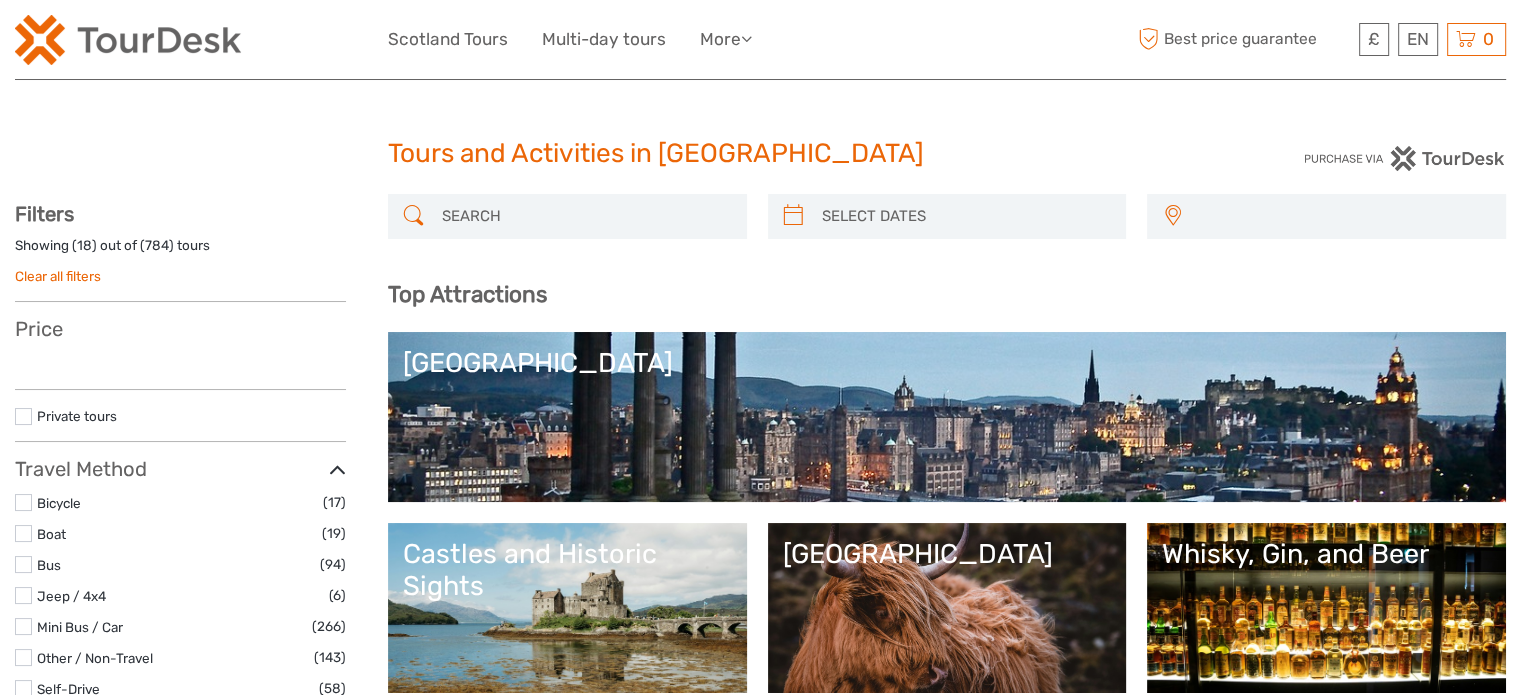 select 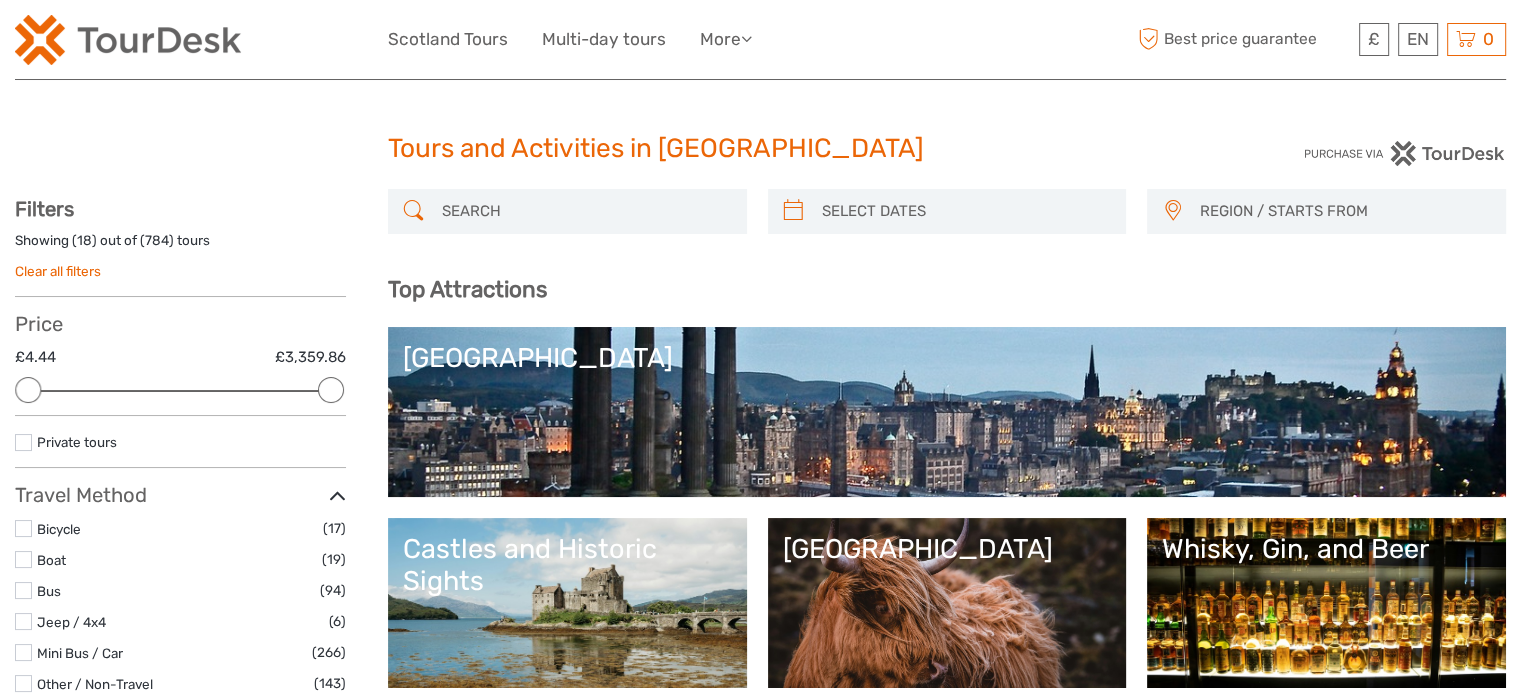scroll, scrollTop: 1798, scrollLeft: 0, axis: vertical 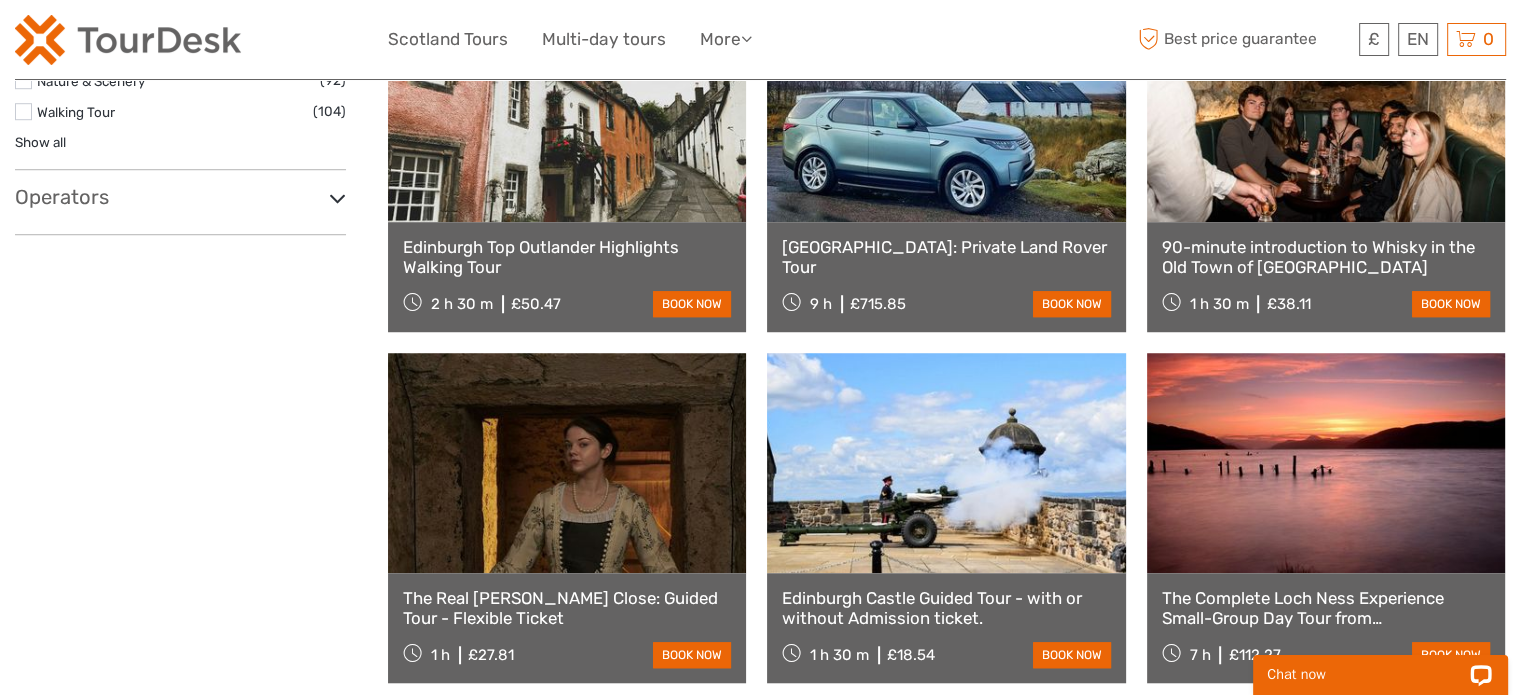 click on "Operators" at bounding box center (180, 197) 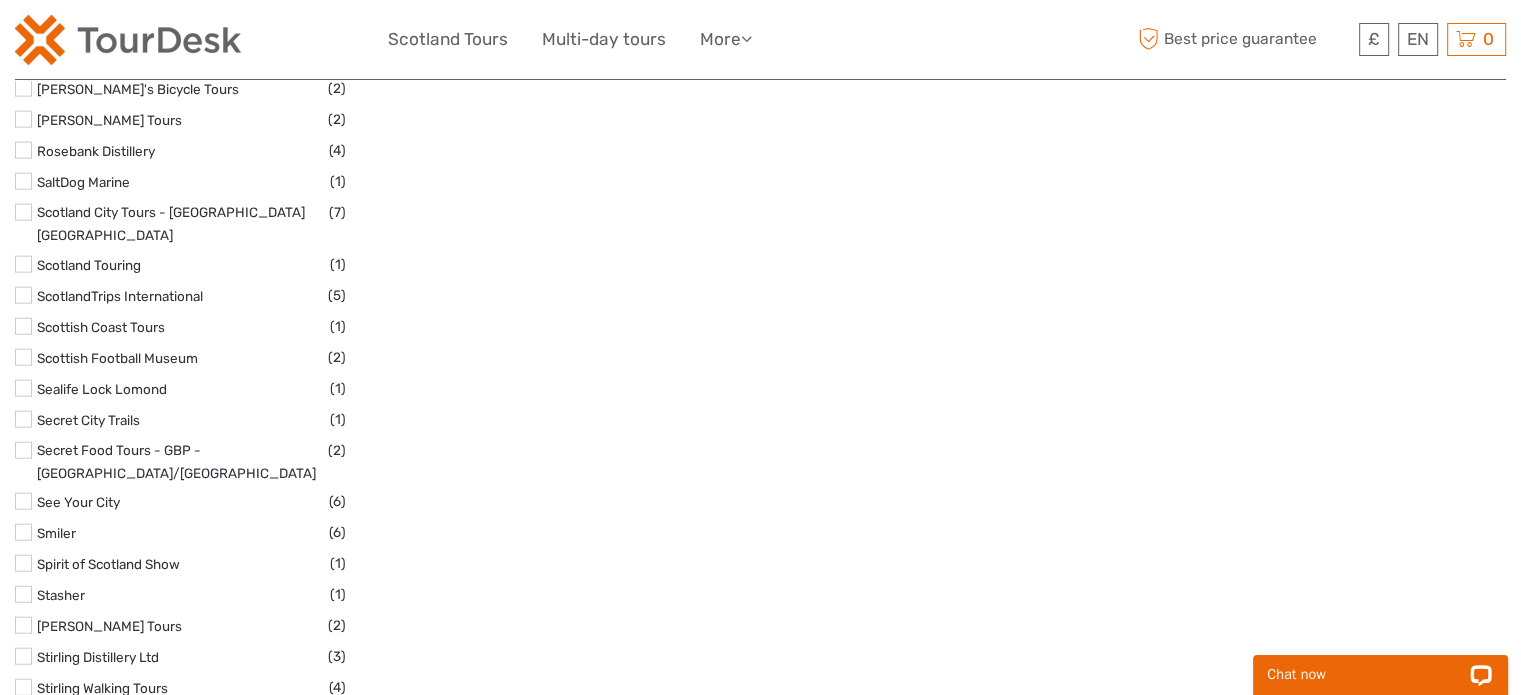 scroll, scrollTop: 4896, scrollLeft: 0, axis: vertical 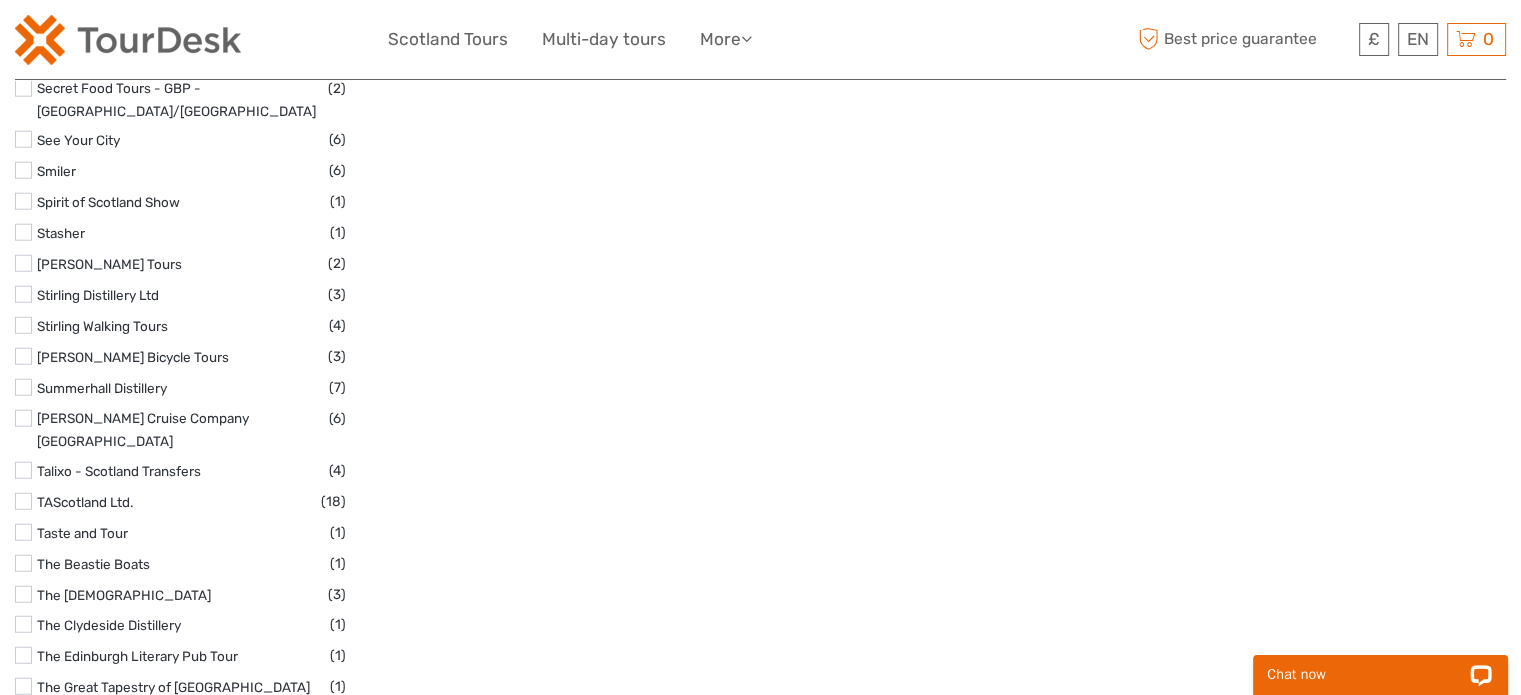 click at bounding box center [23, 810] 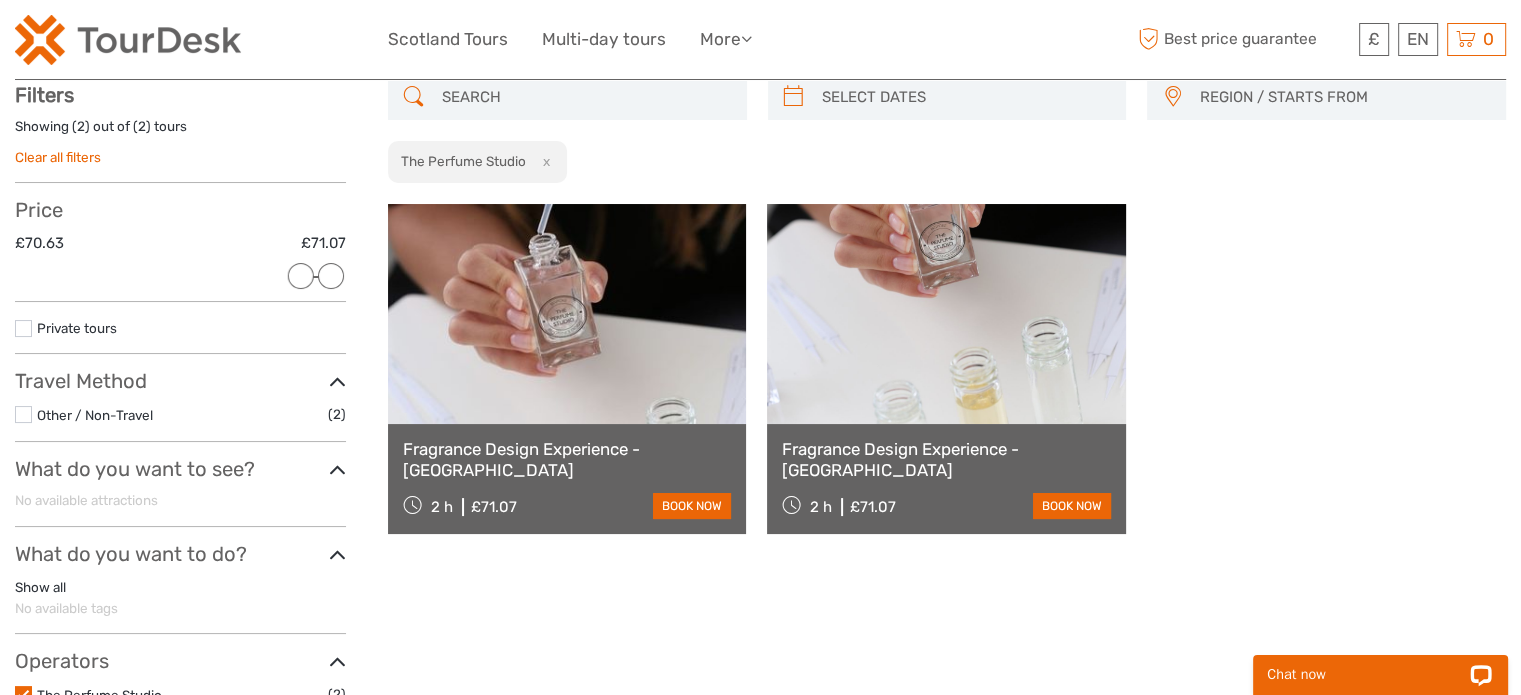 scroll, scrollTop: 113, scrollLeft: 0, axis: vertical 